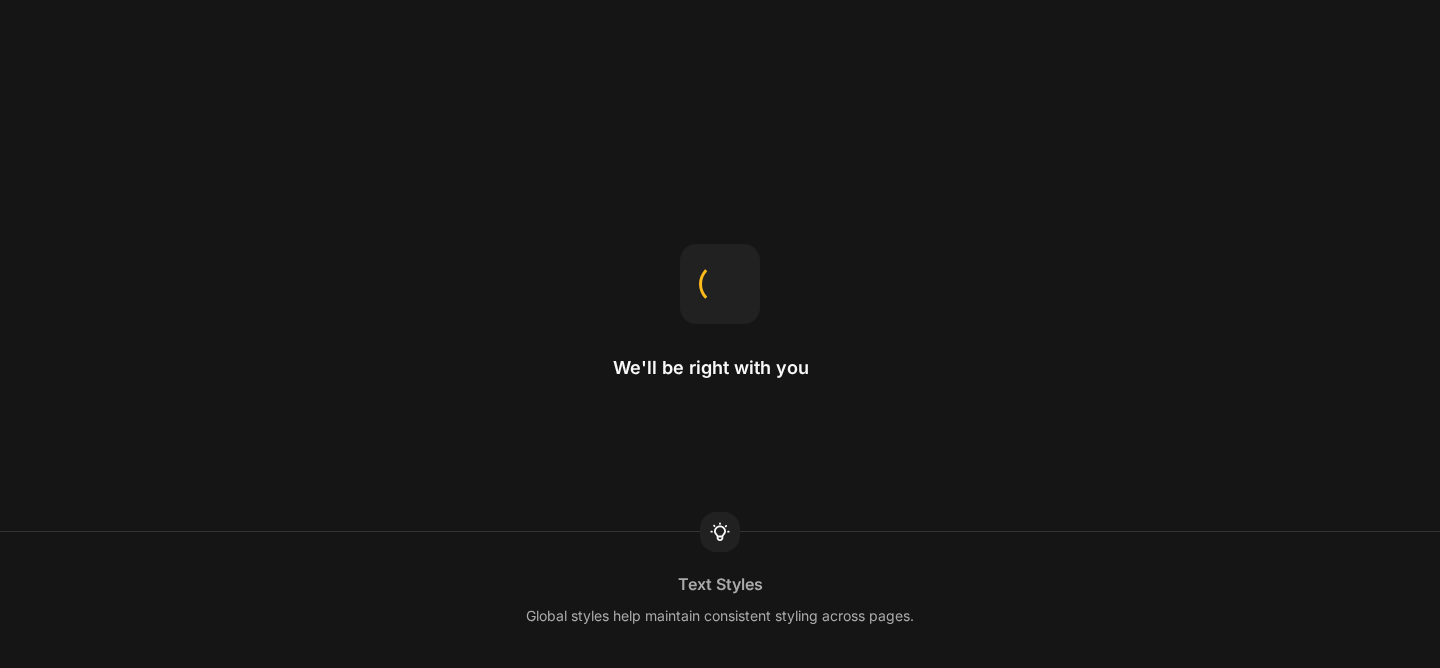 scroll, scrollTop: 0, scrollLeft: 0, axis: both 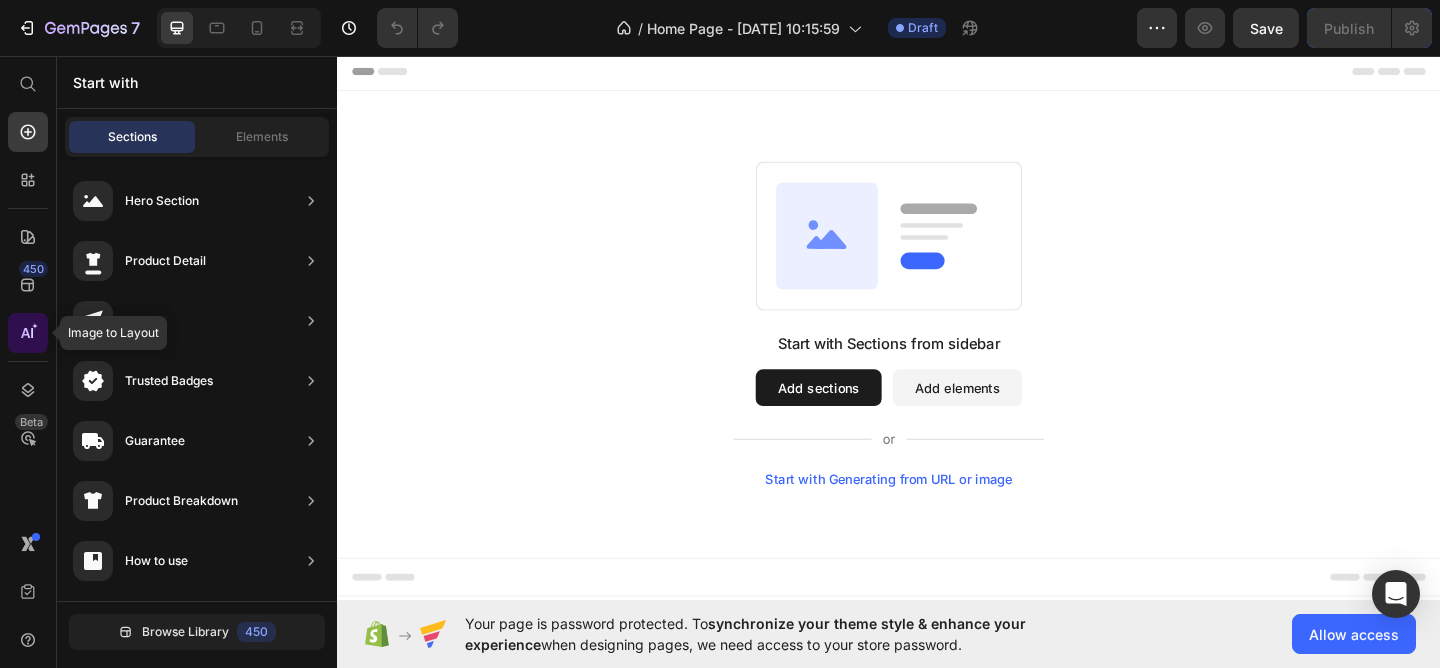 click 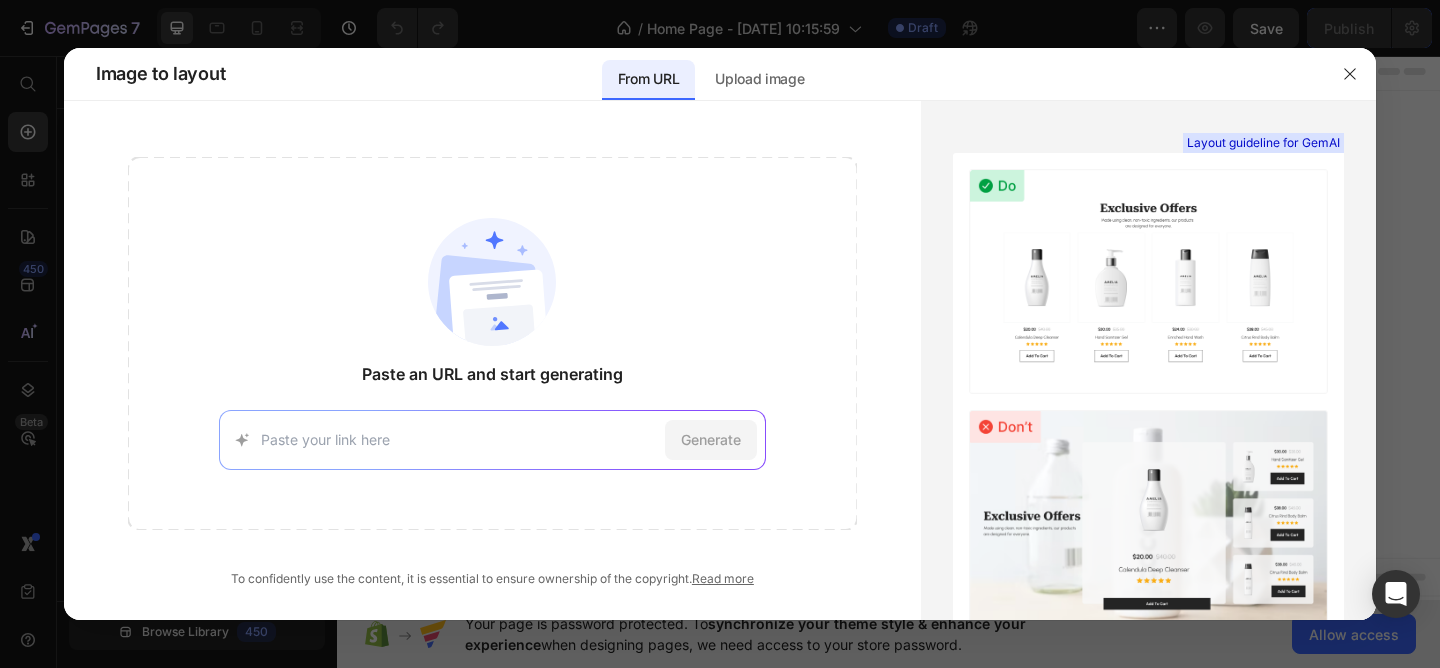 click at bounding box center [459, 439] 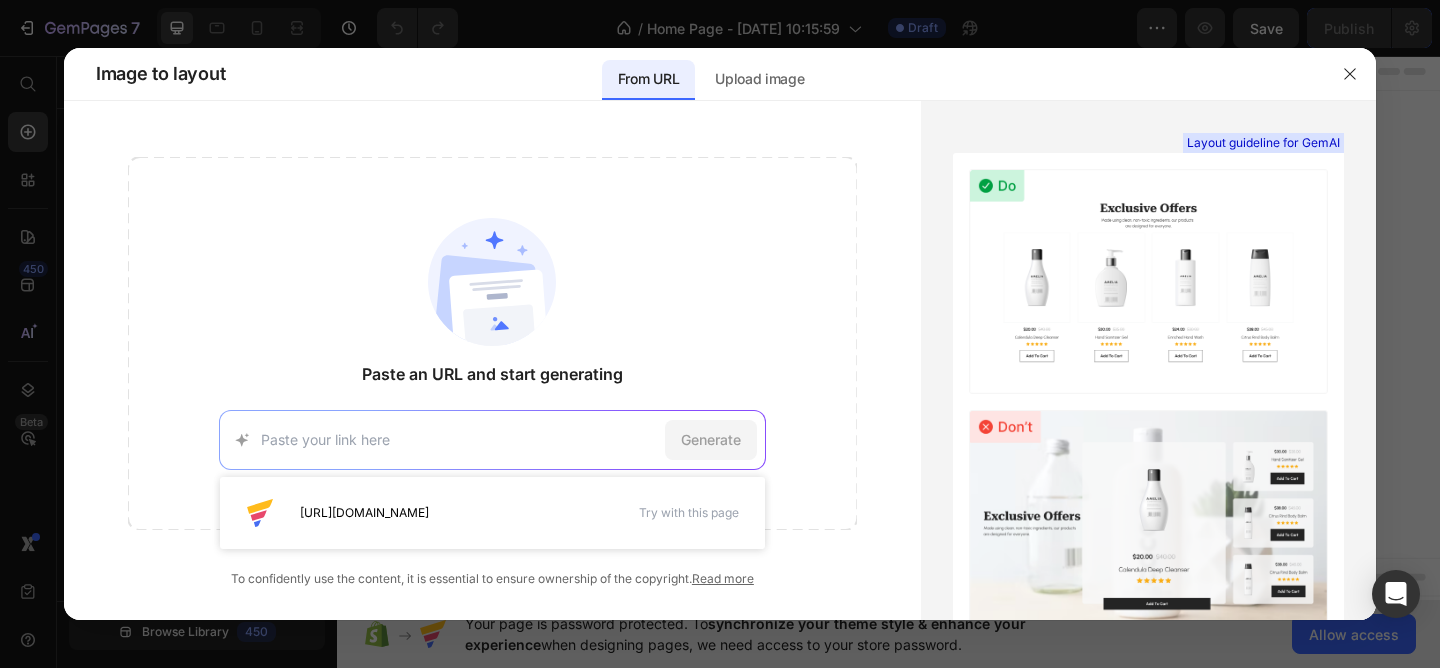 paste on "[URL][DOMAIN_NAME]" 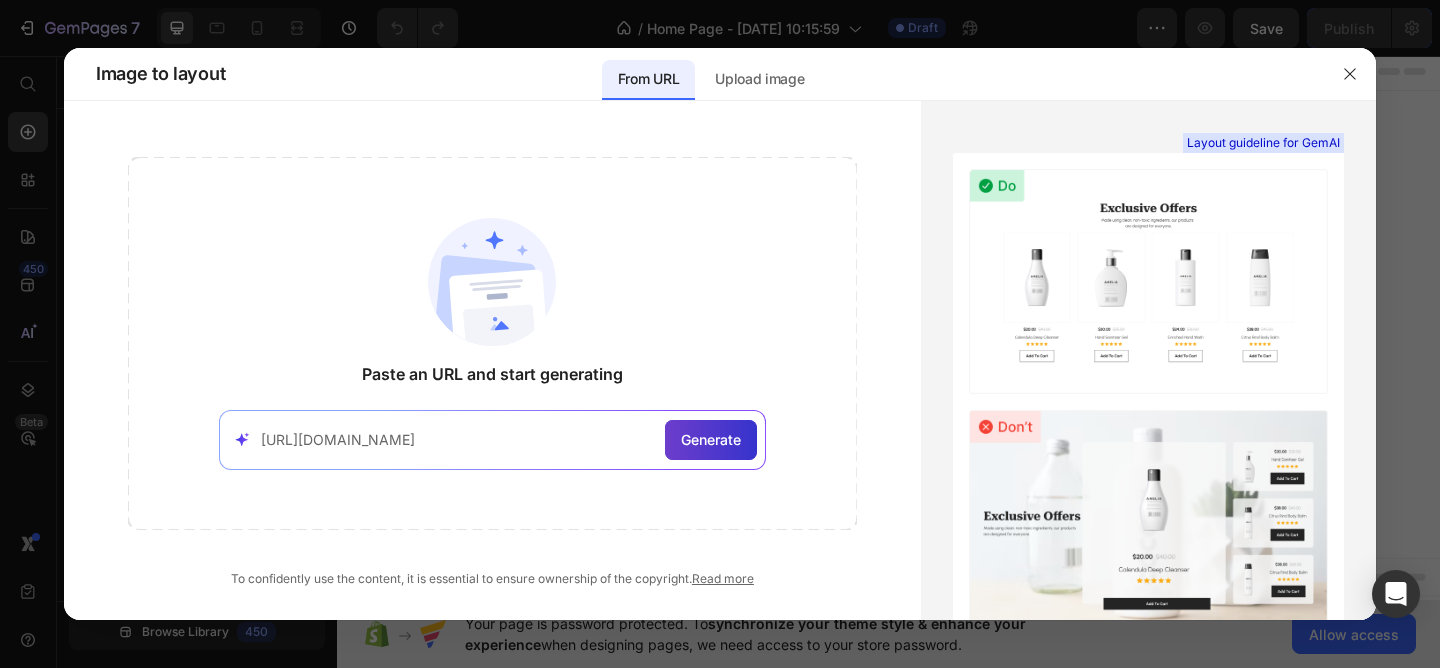 type on "[URL][DOMAIN_NAME]" 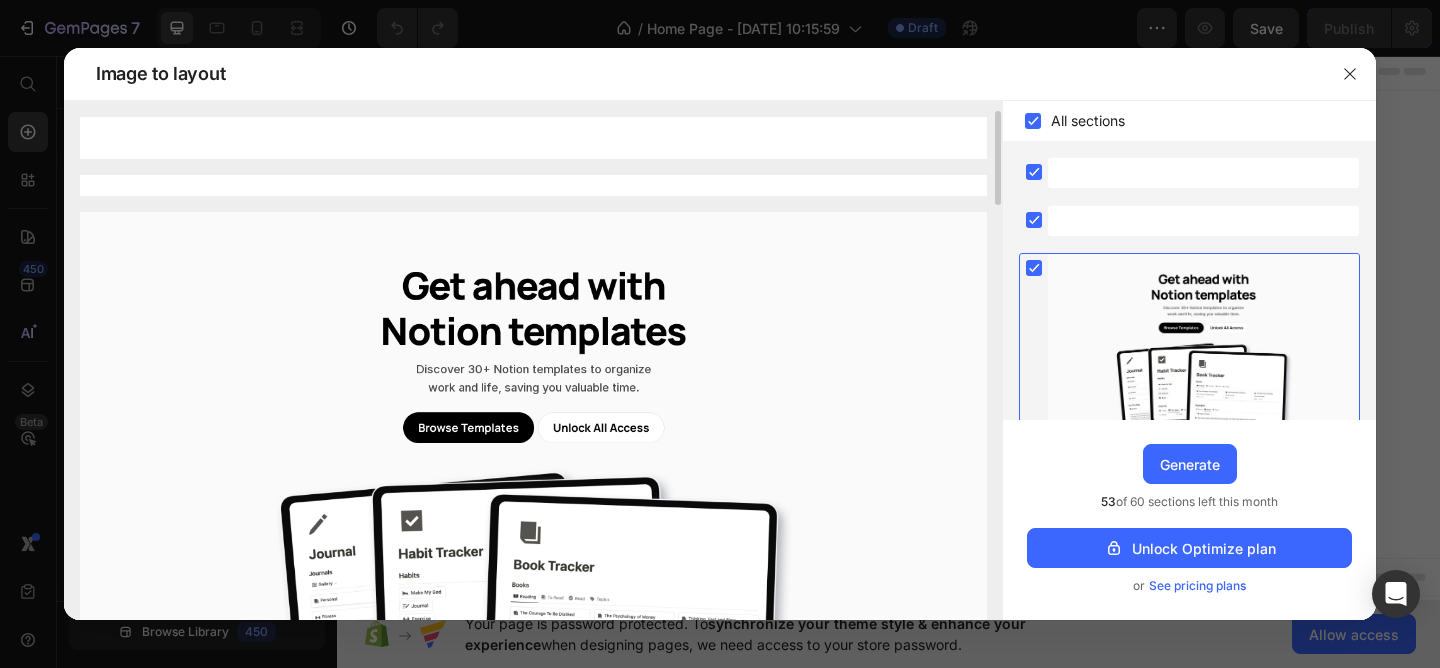 scroll, scrollTop: 137, scrollLeft: 0, axis: vertical 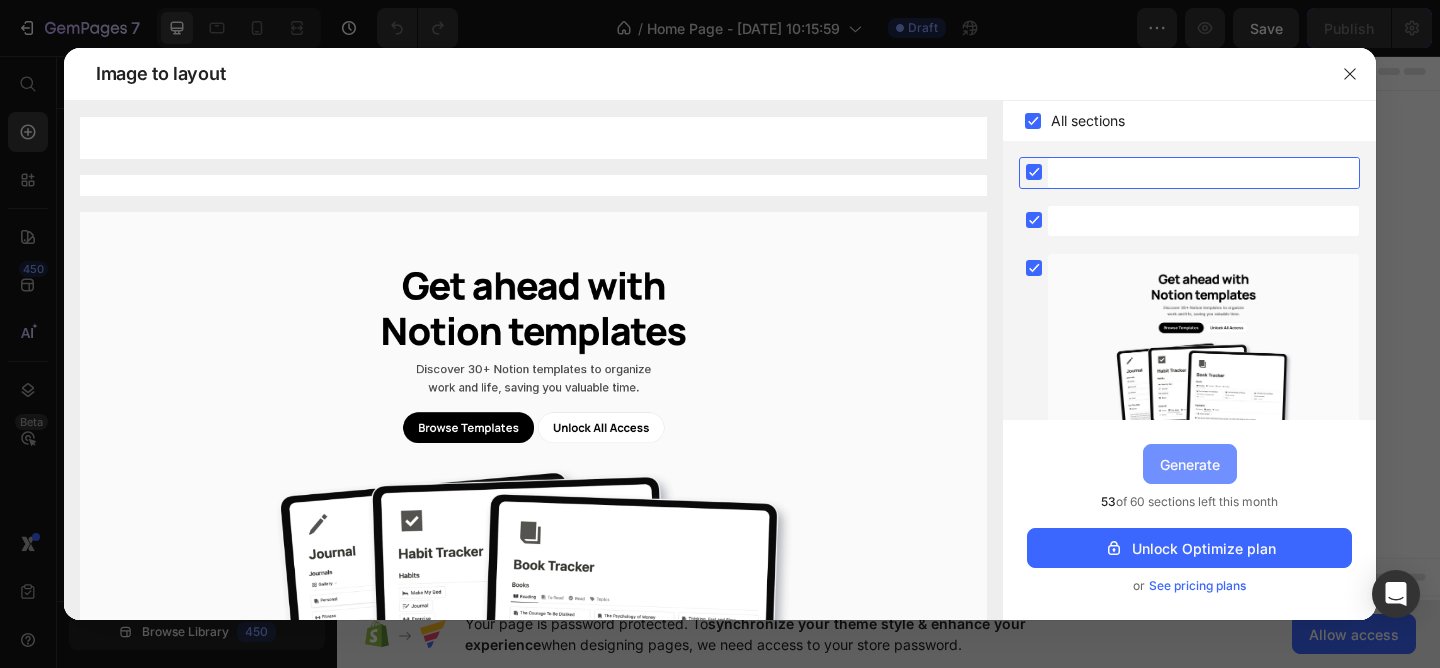click on "Generate" at bounding box center (1190, 464) 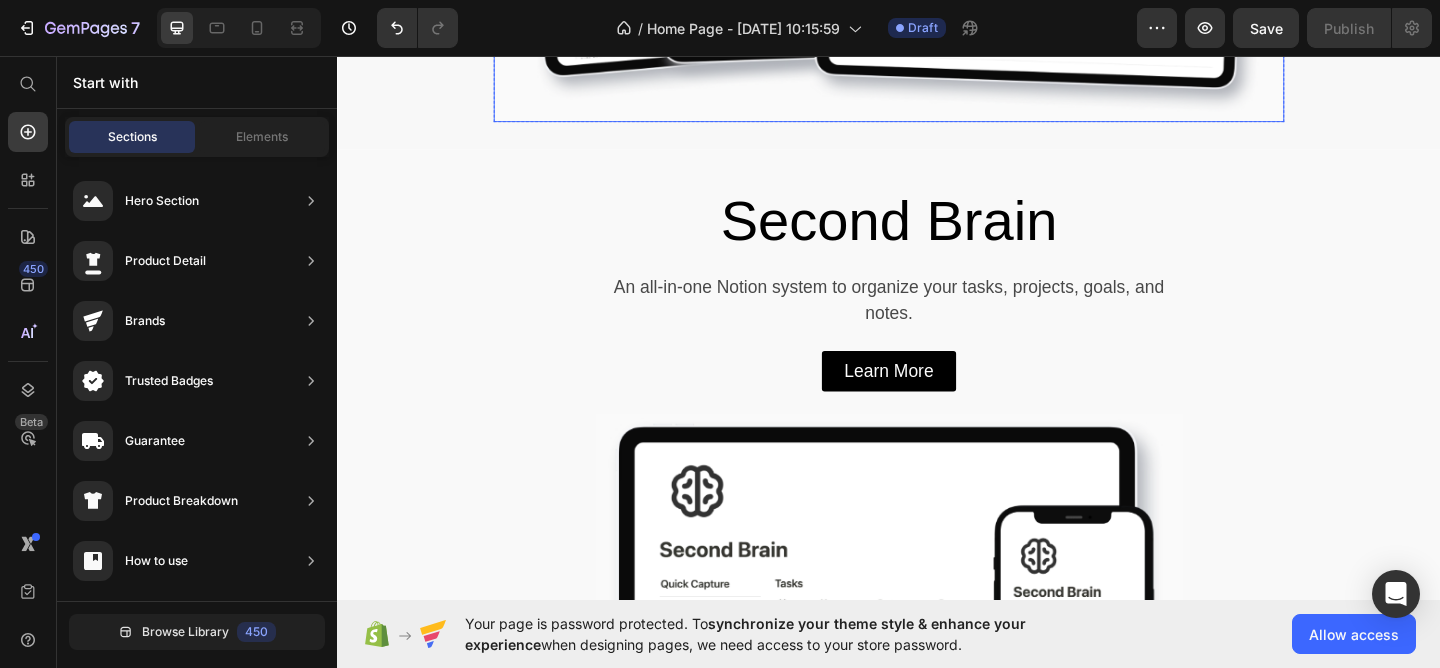 scroll, scrollTop: 0, scrollLeft: 0, axis: both 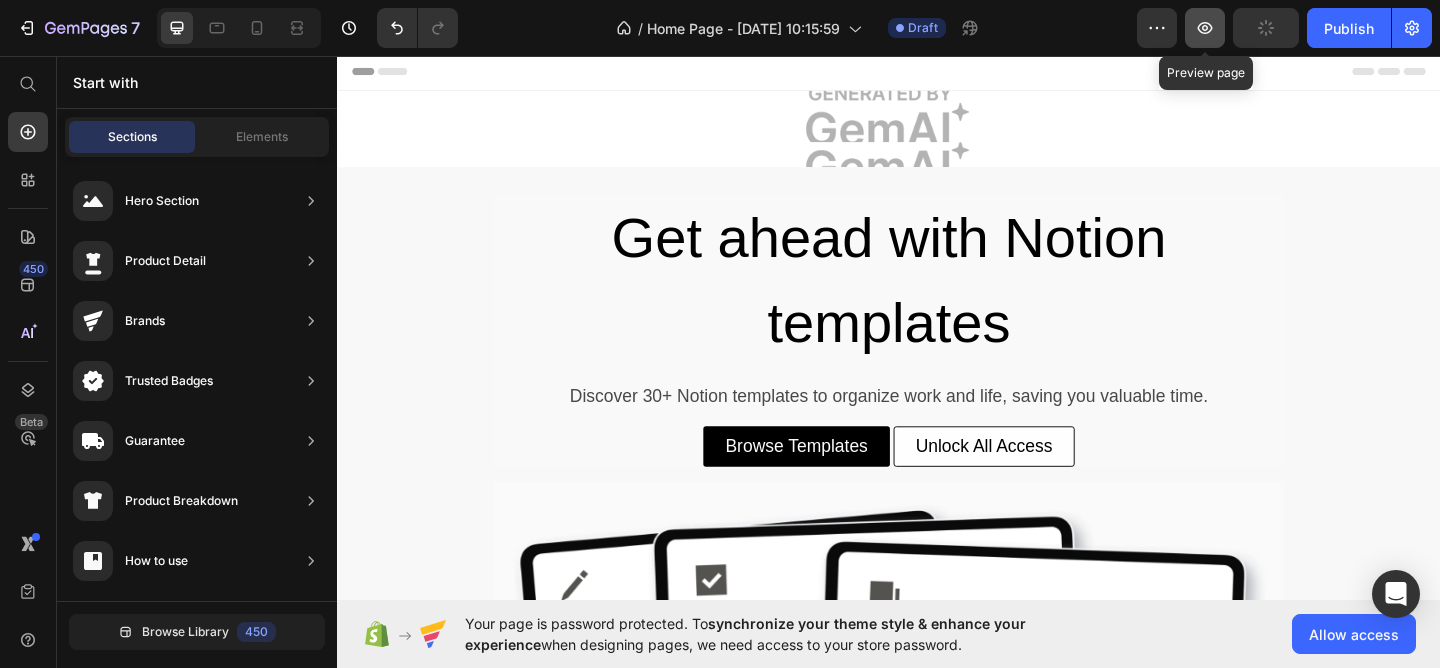 click 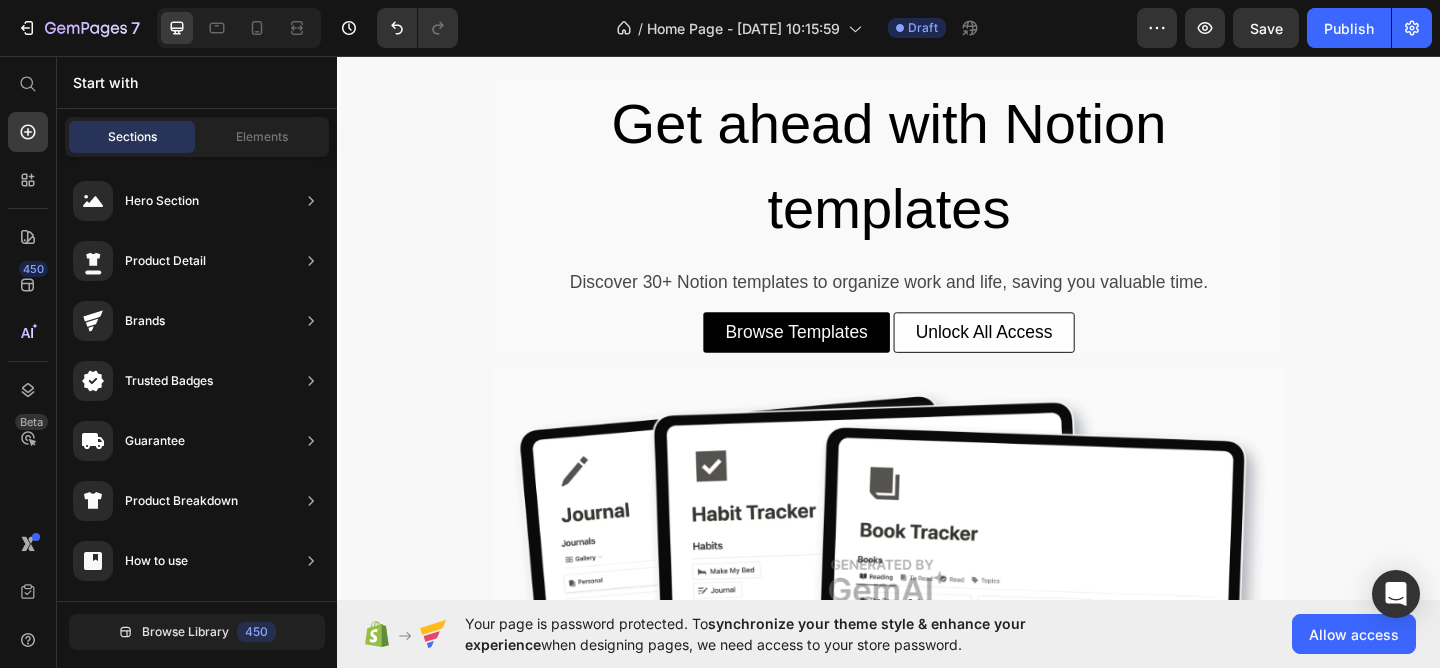 scroll, scrollTop: 0, scrollLeft: 0, axis: both 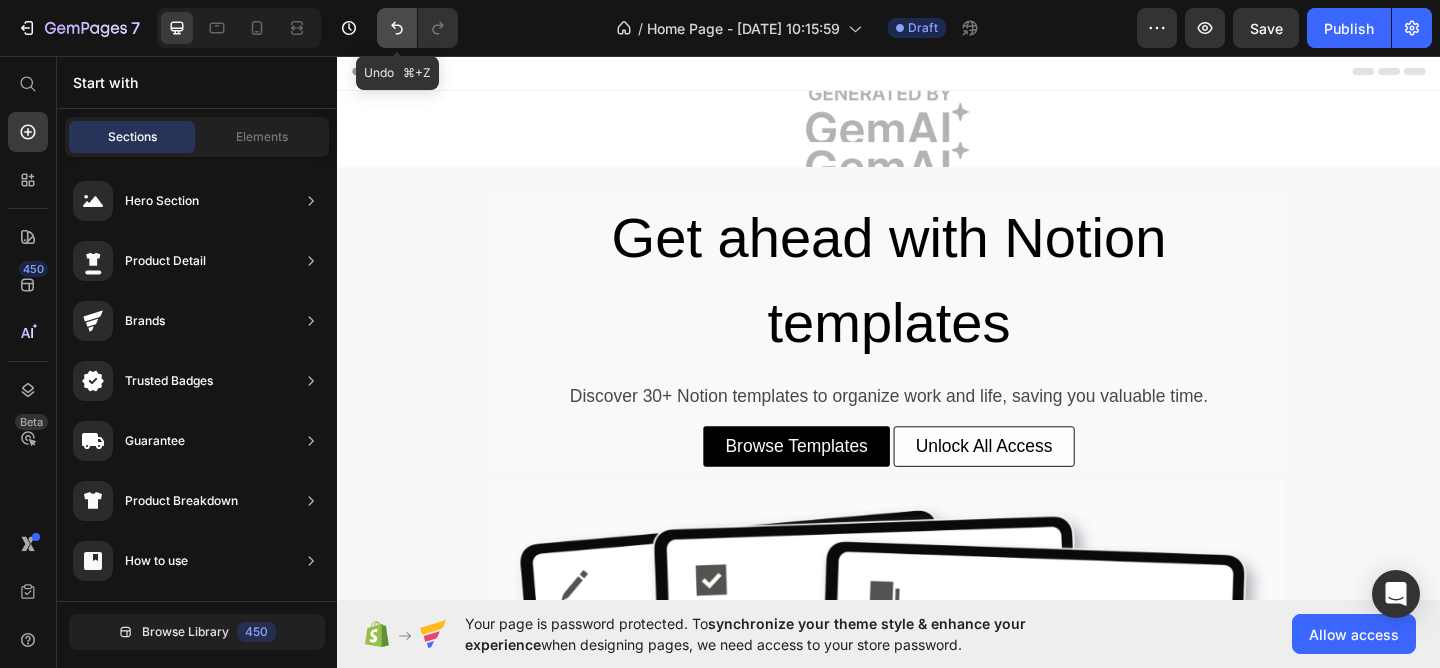 click 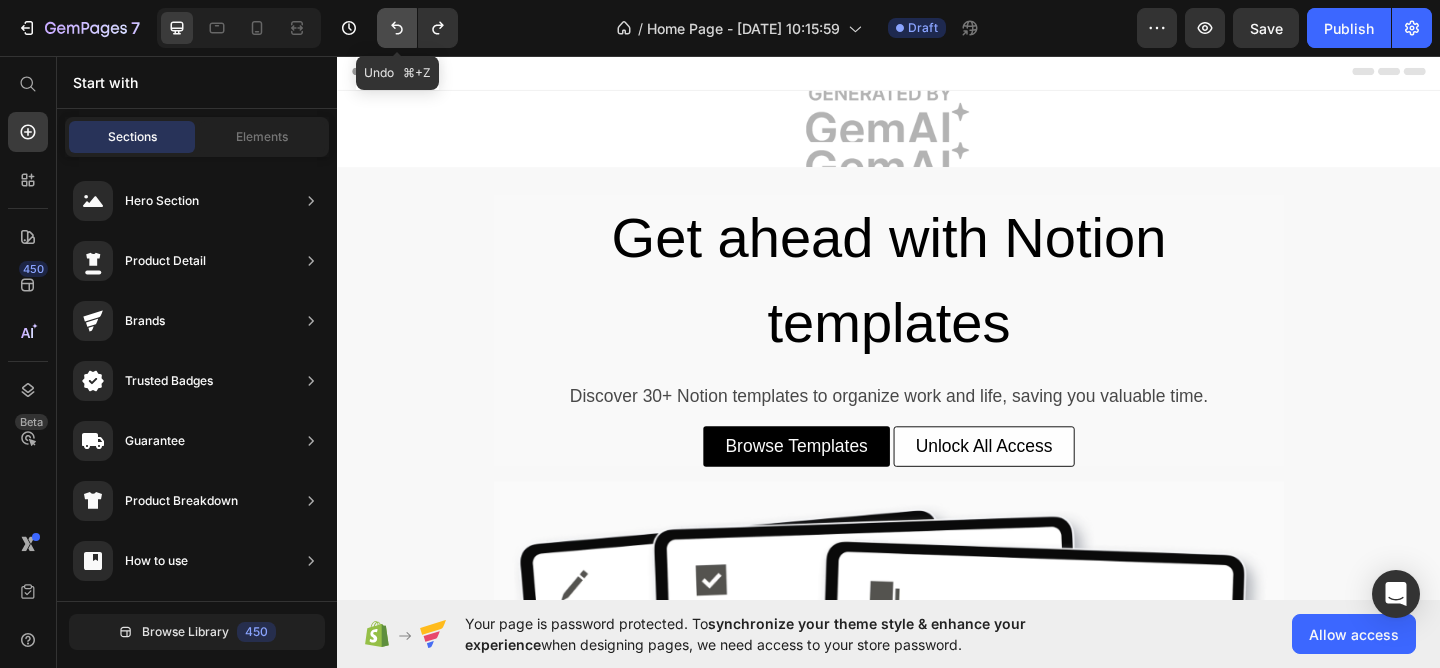 click 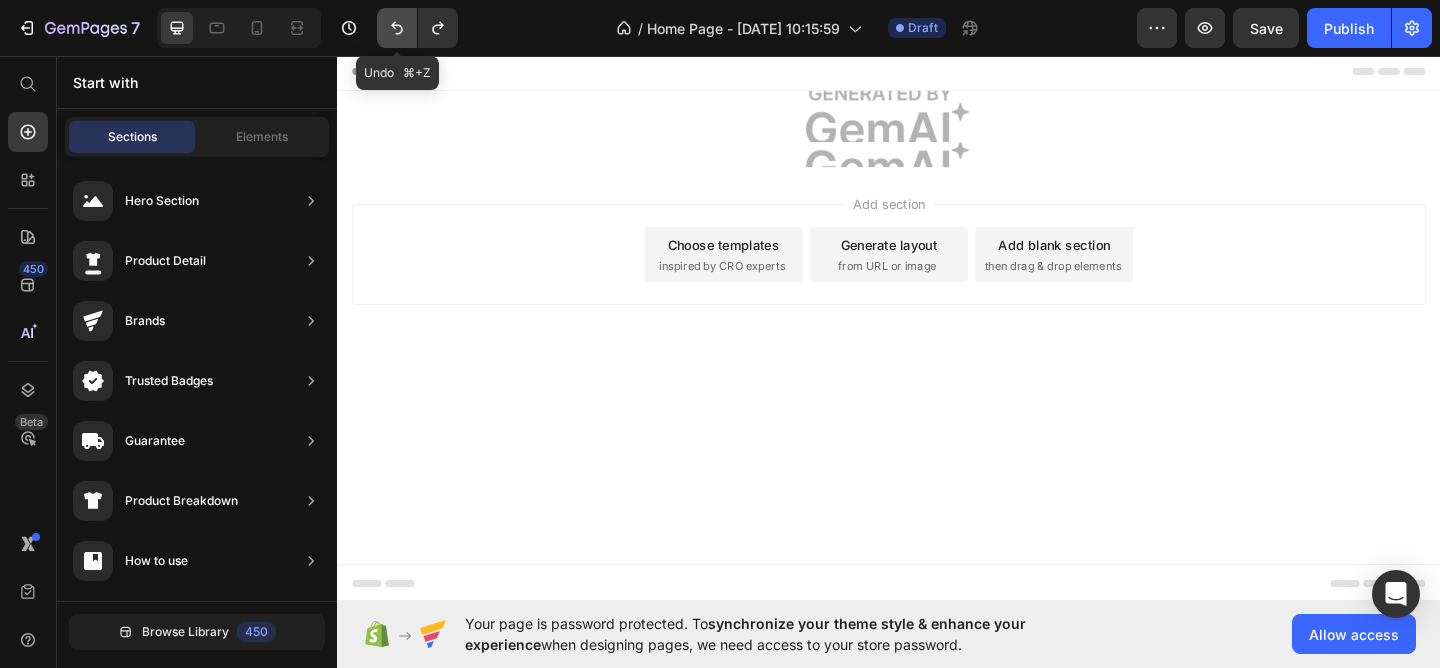 click 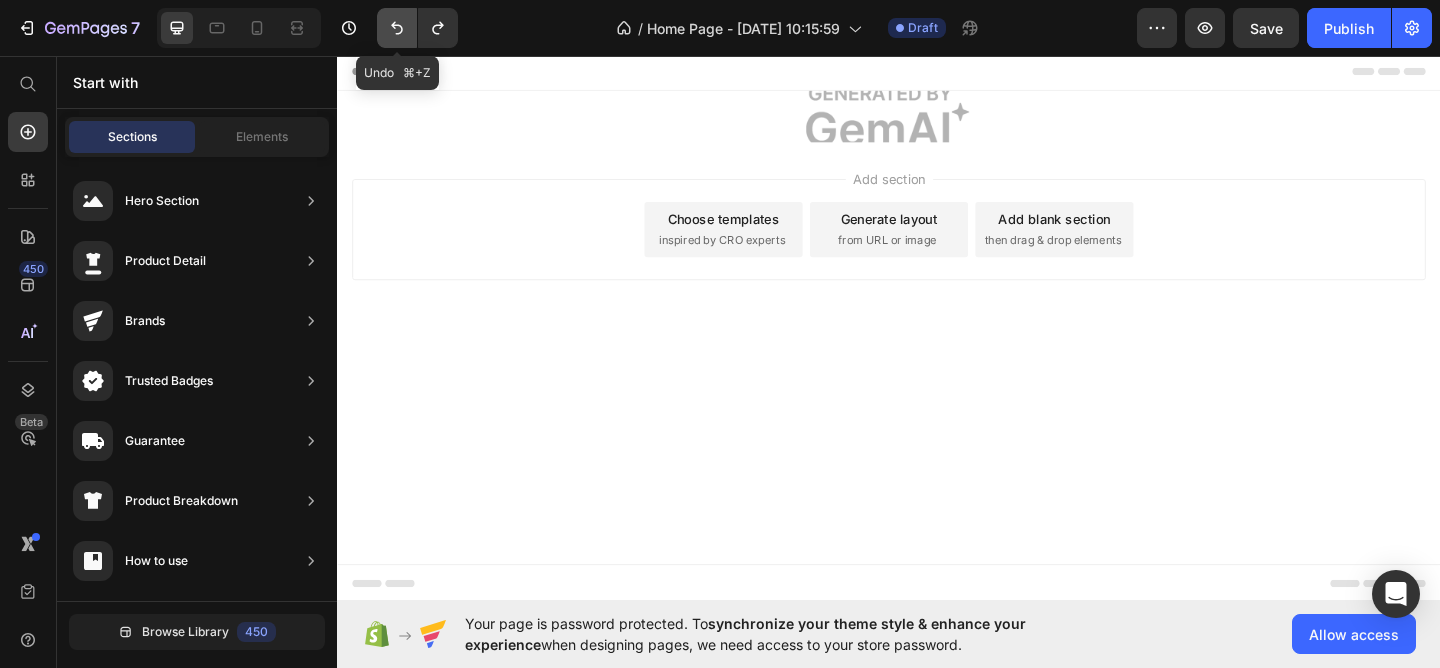 click 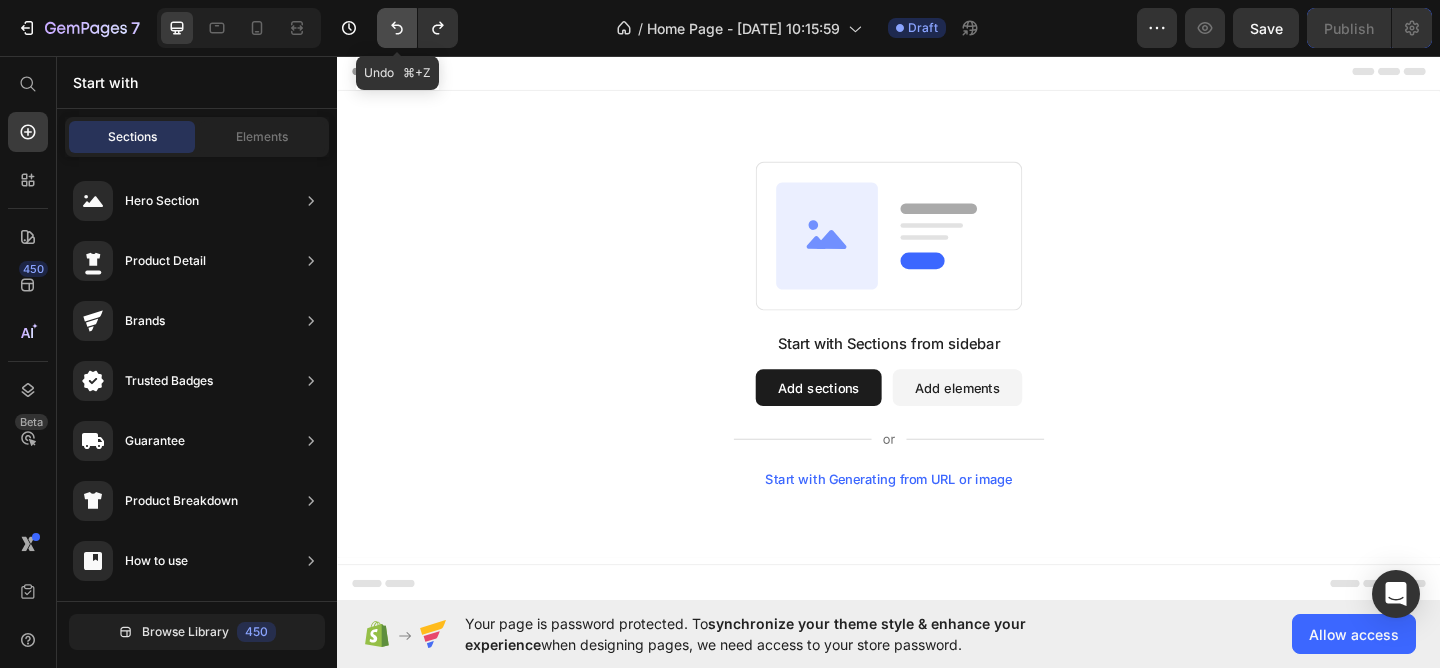 click 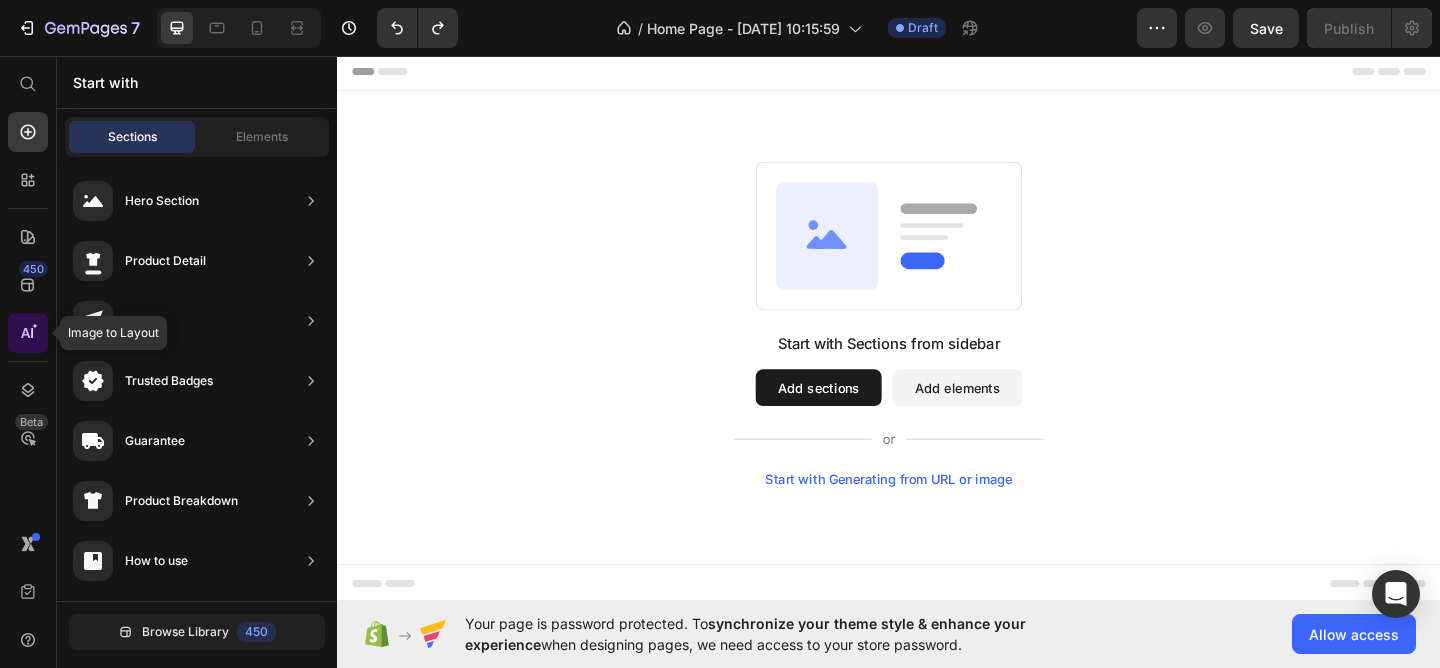click 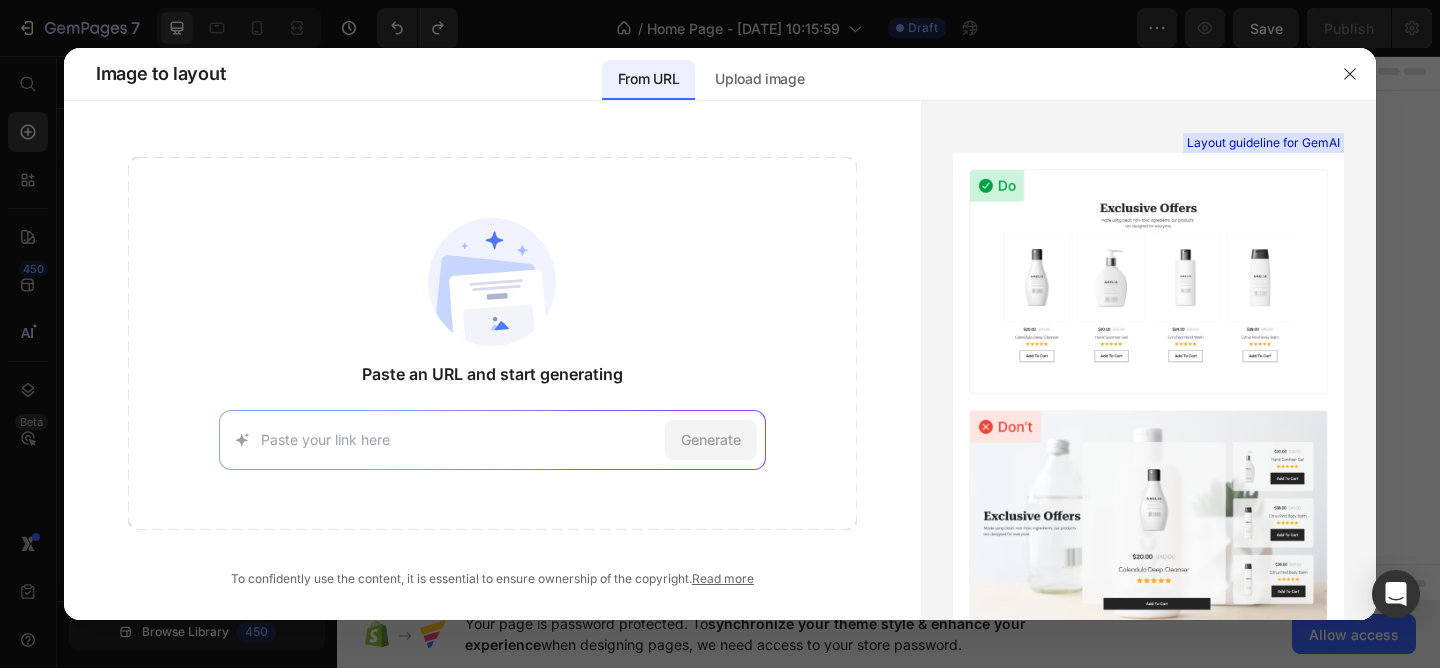 paste on "[URL][DOMAIN_NAME]" 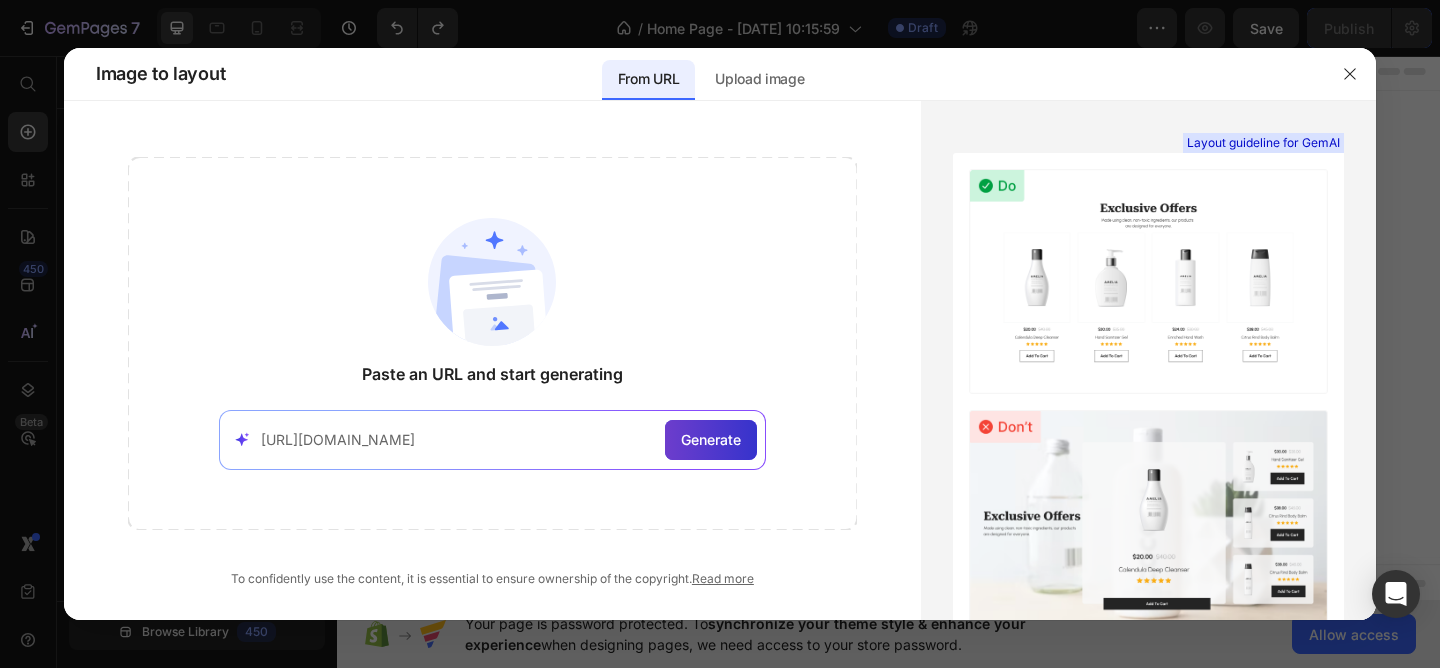 click on "Generate" 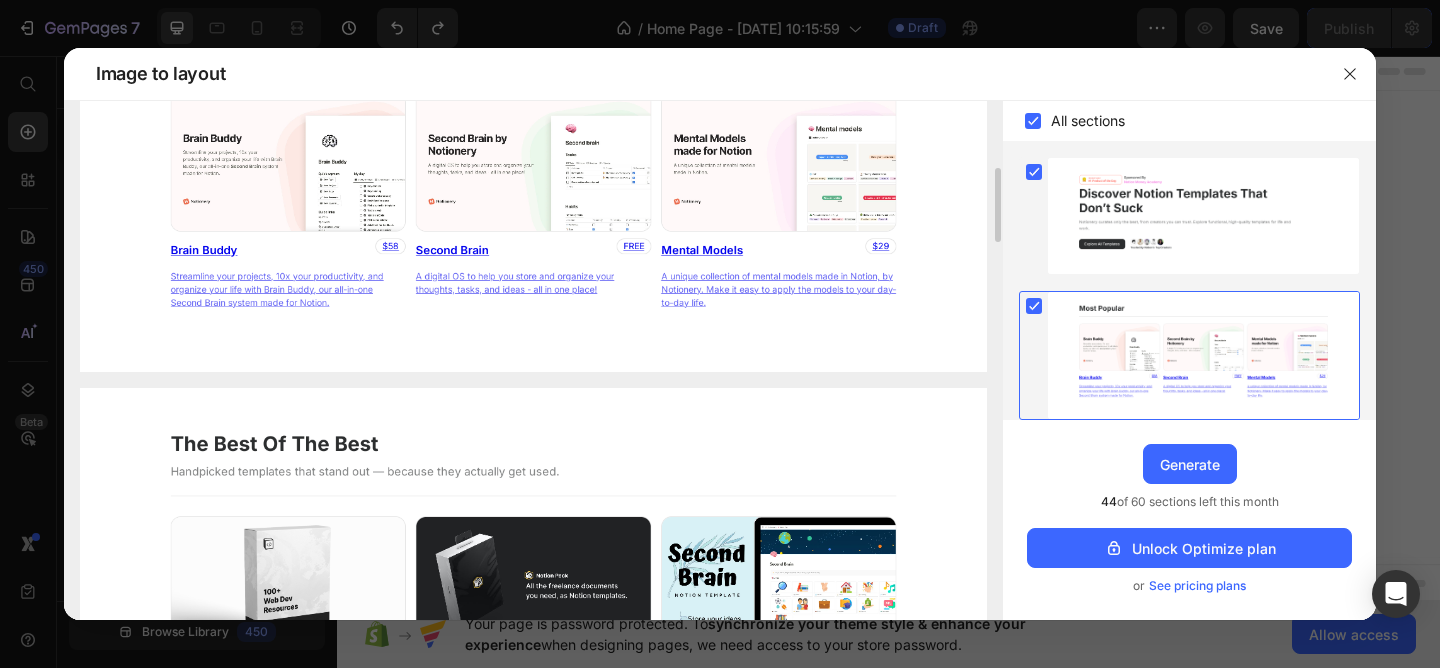 scroll, scrollTop: 802, scrollLeft: 0, axis: vertical 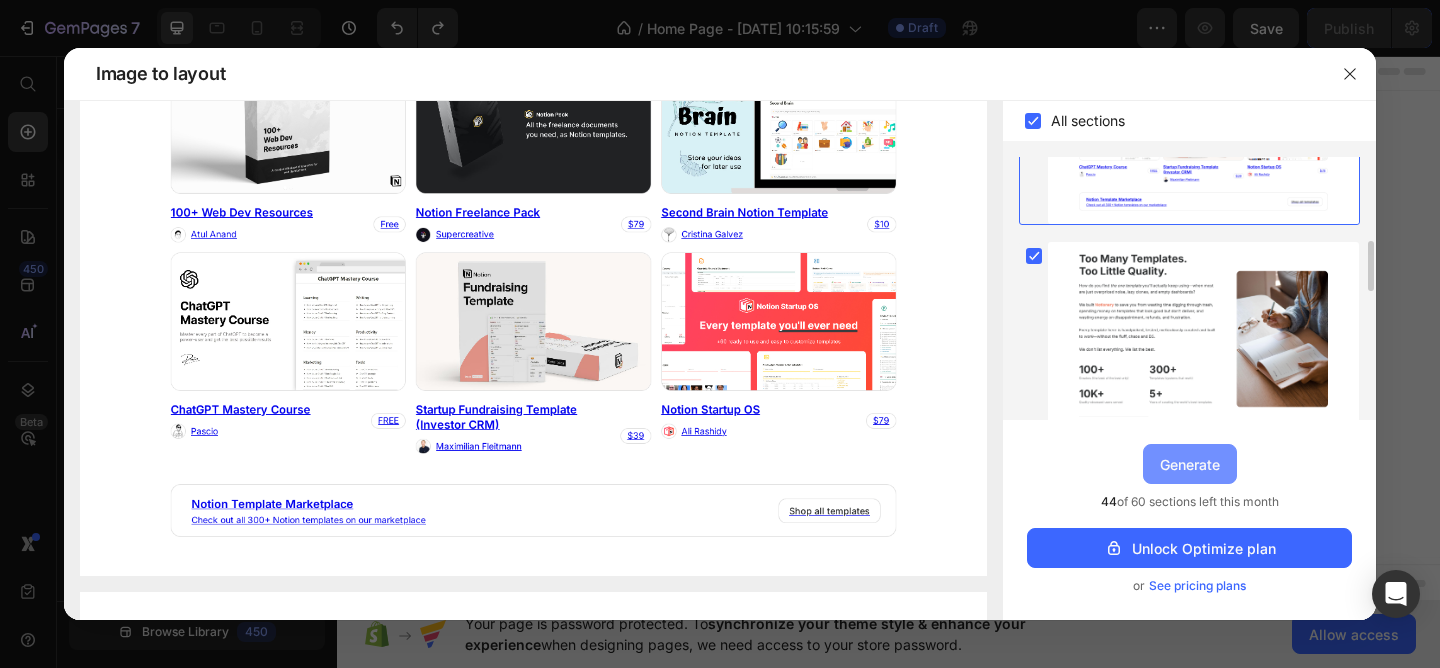 click on "Generate" at bounding box center [1190, 464] 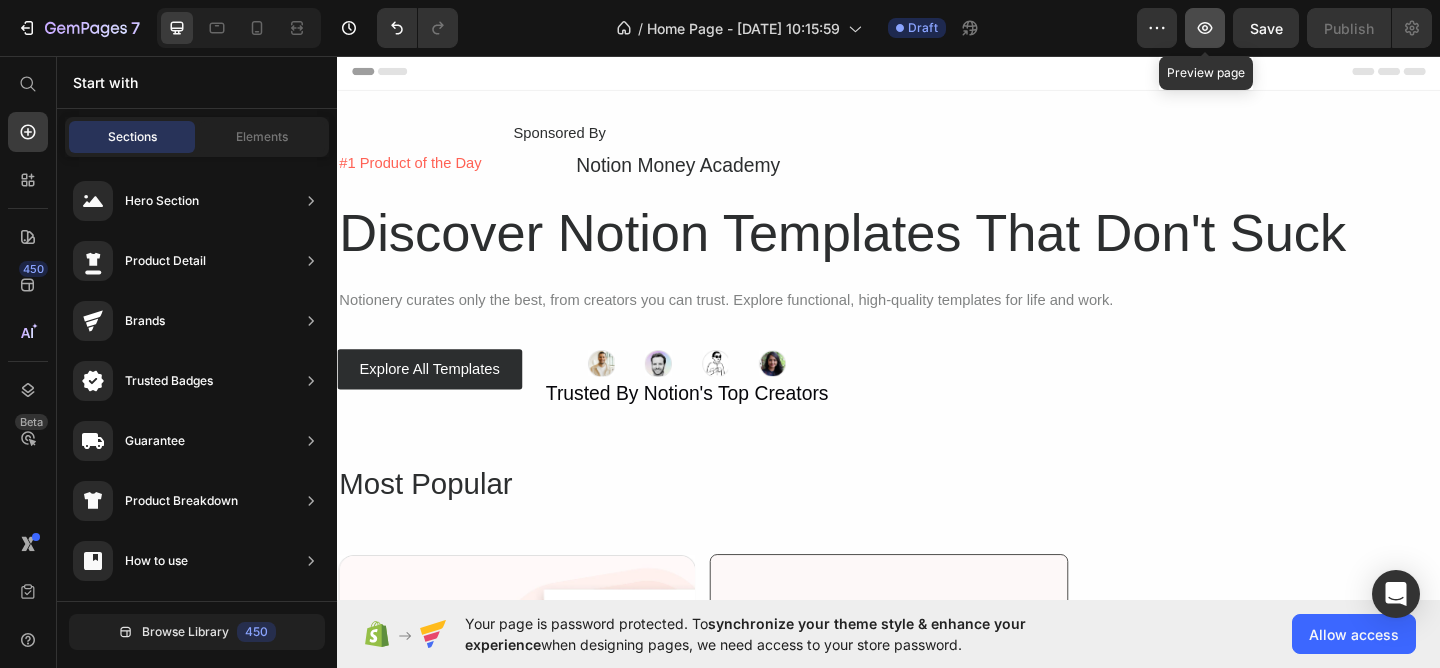 click 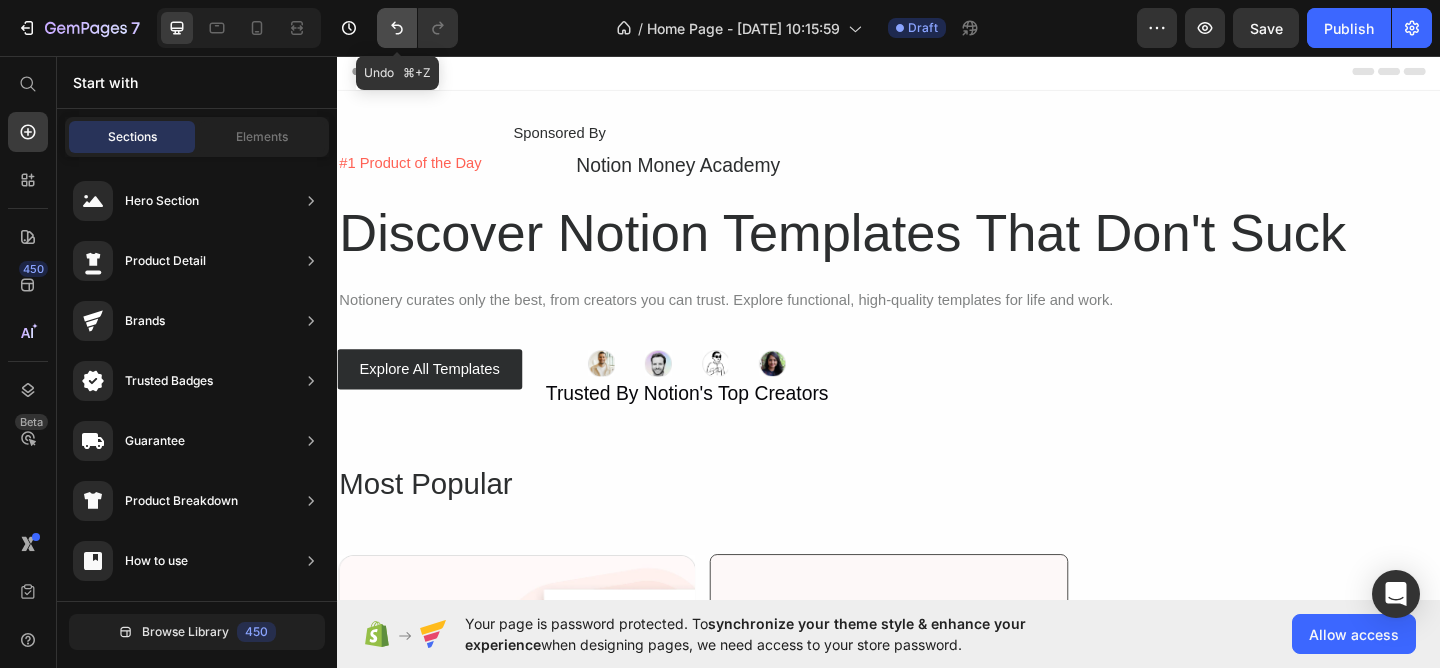 click 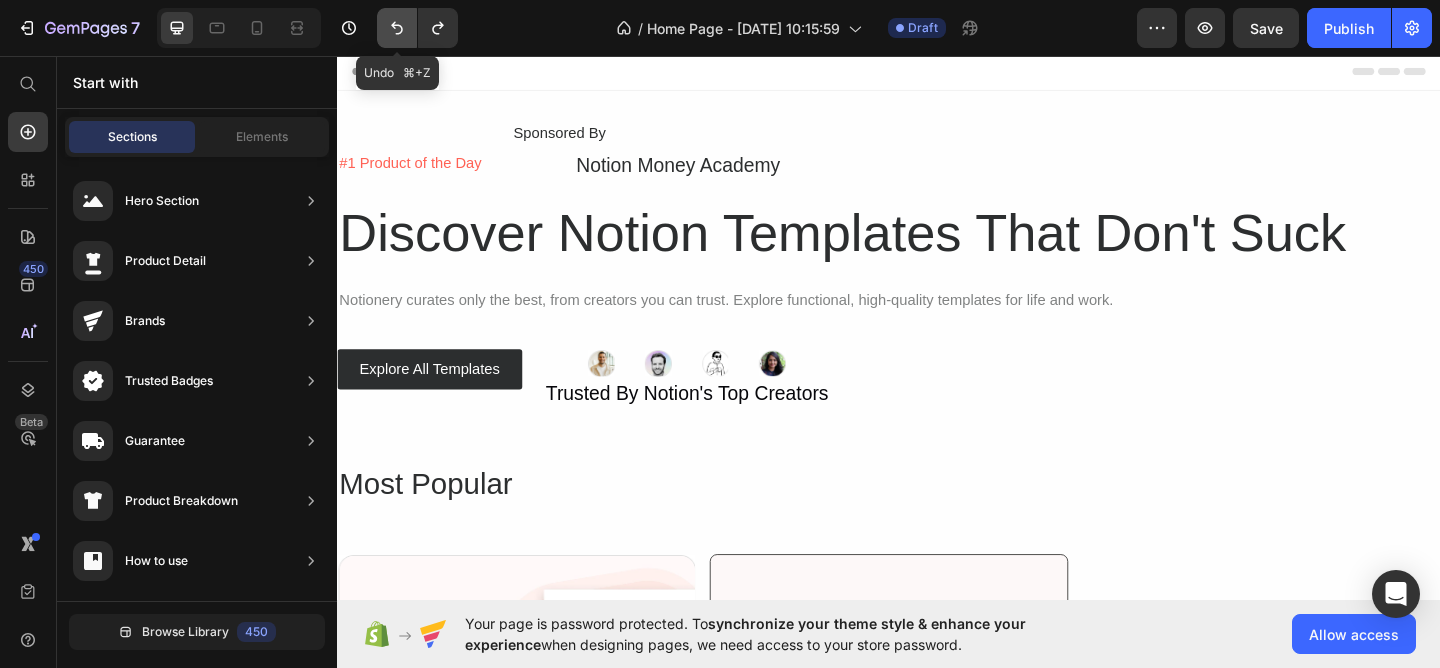 click 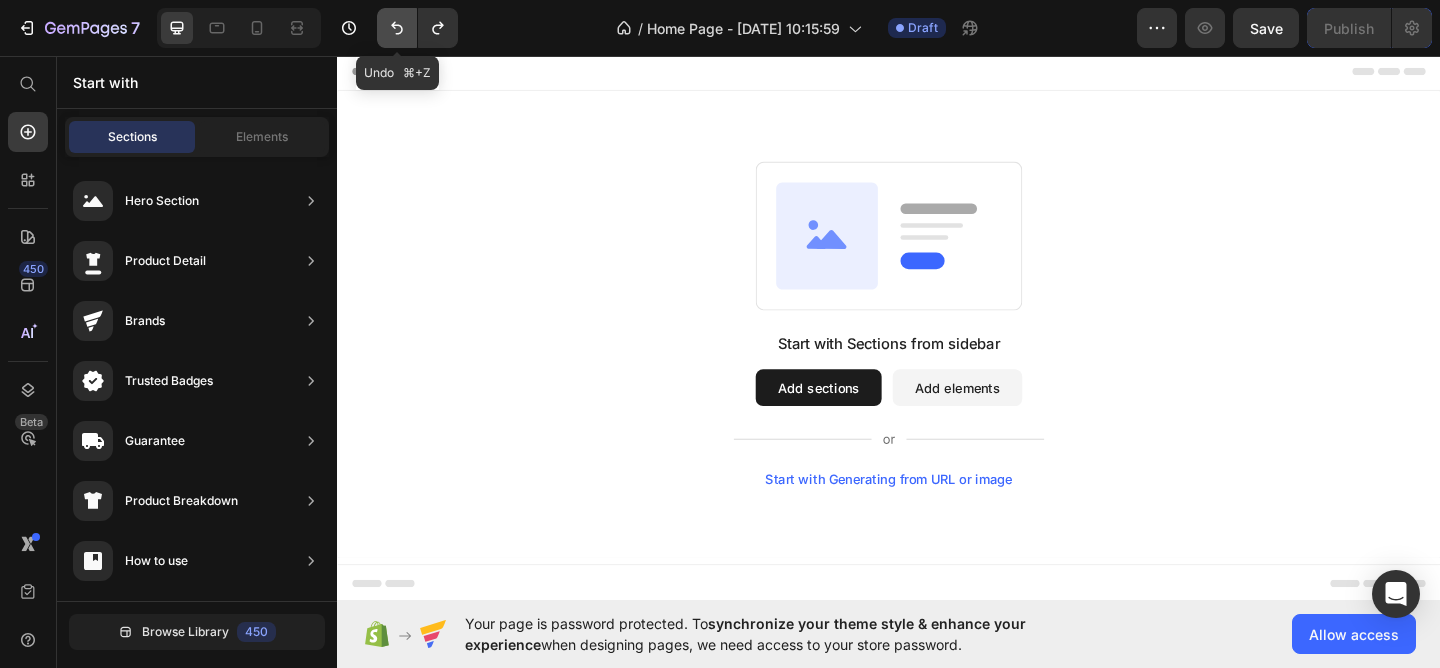 click 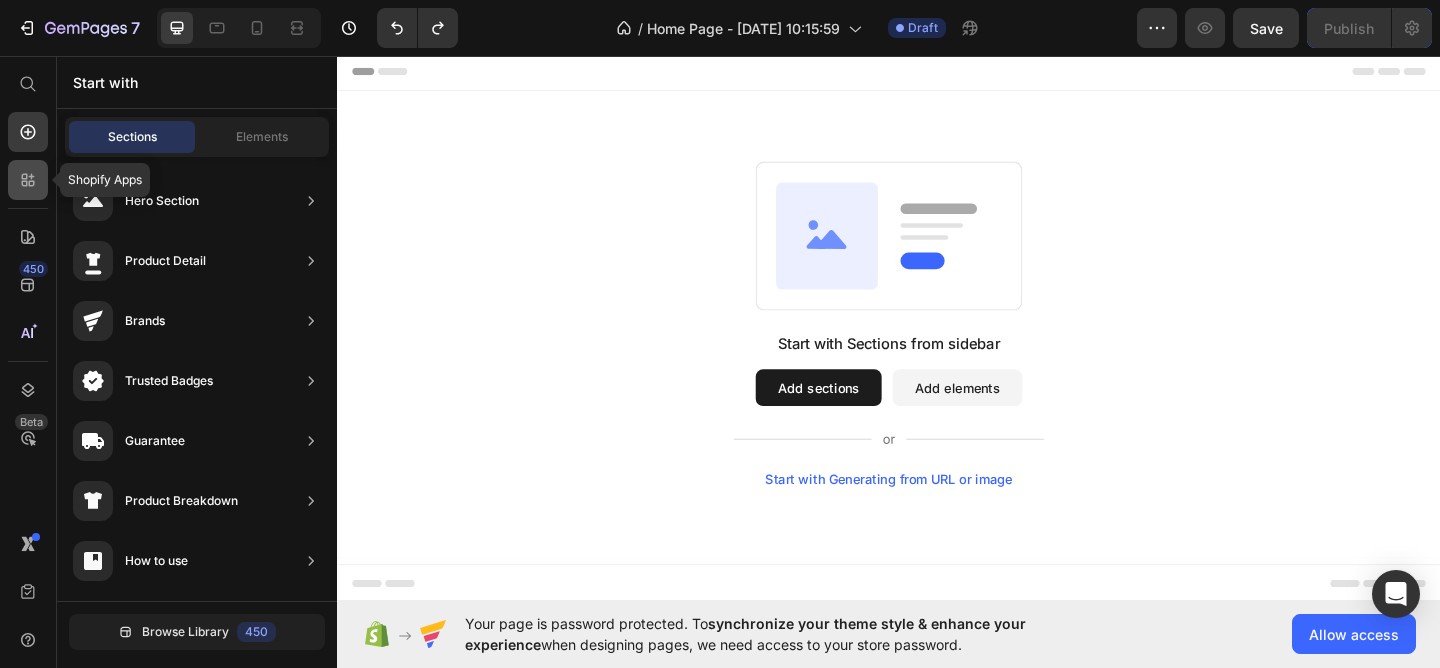 click 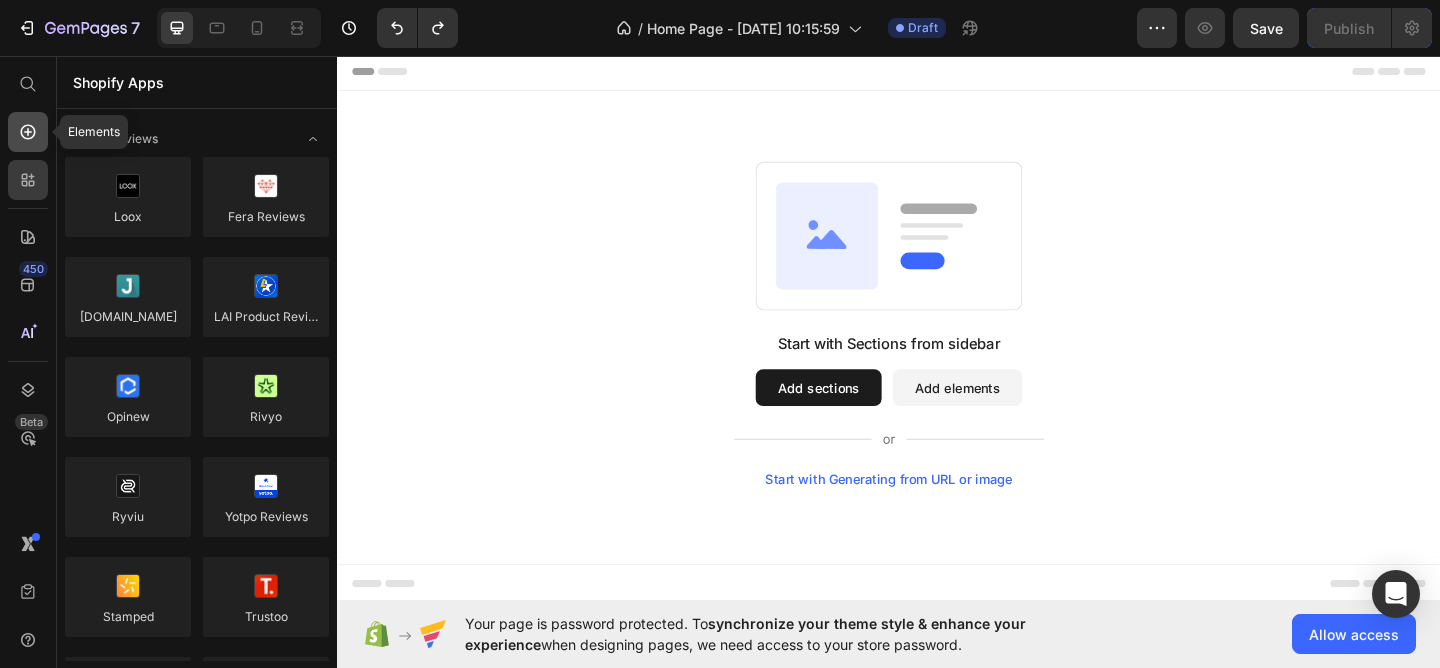 click 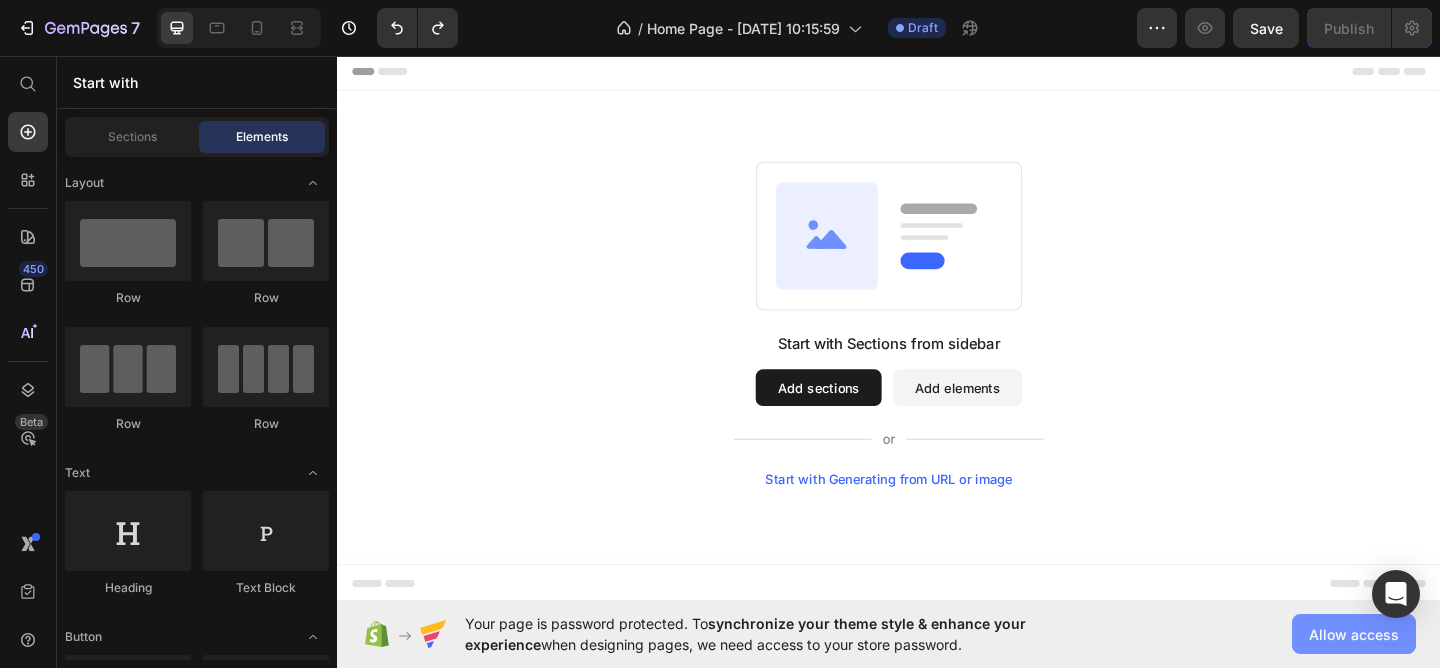 click on "Allow access" 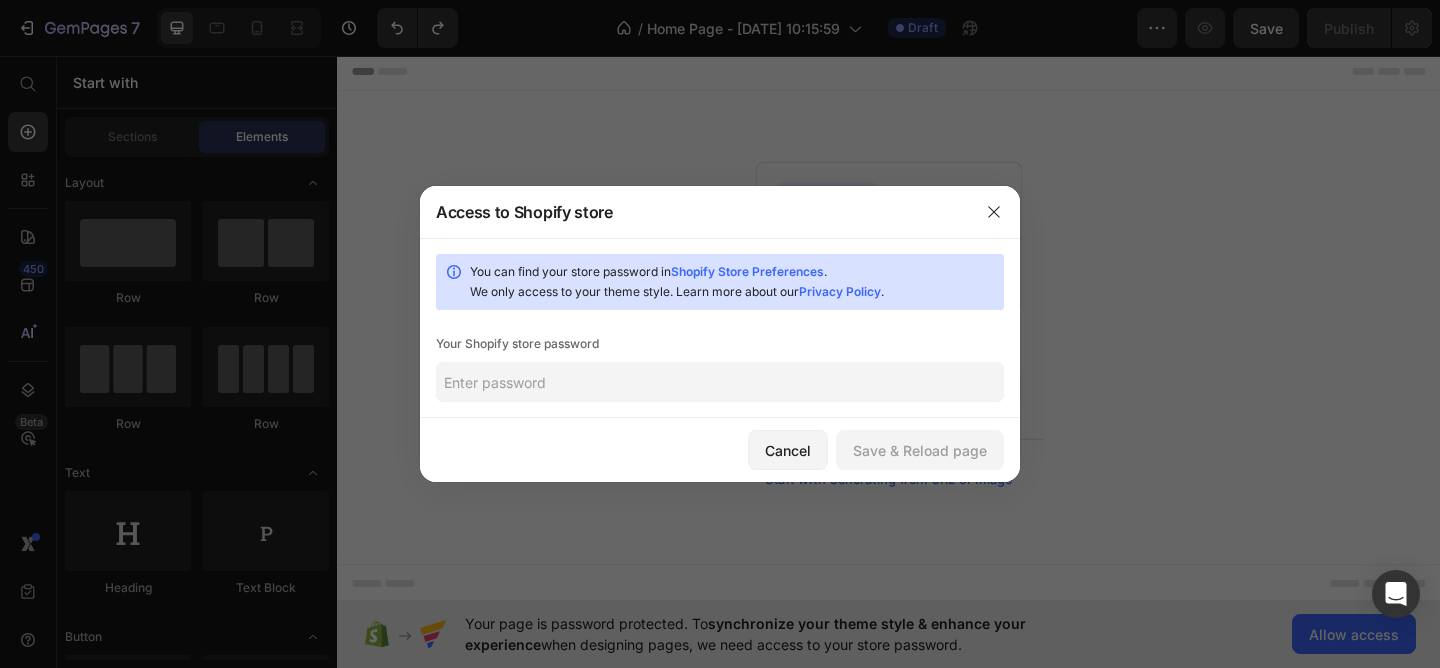 click 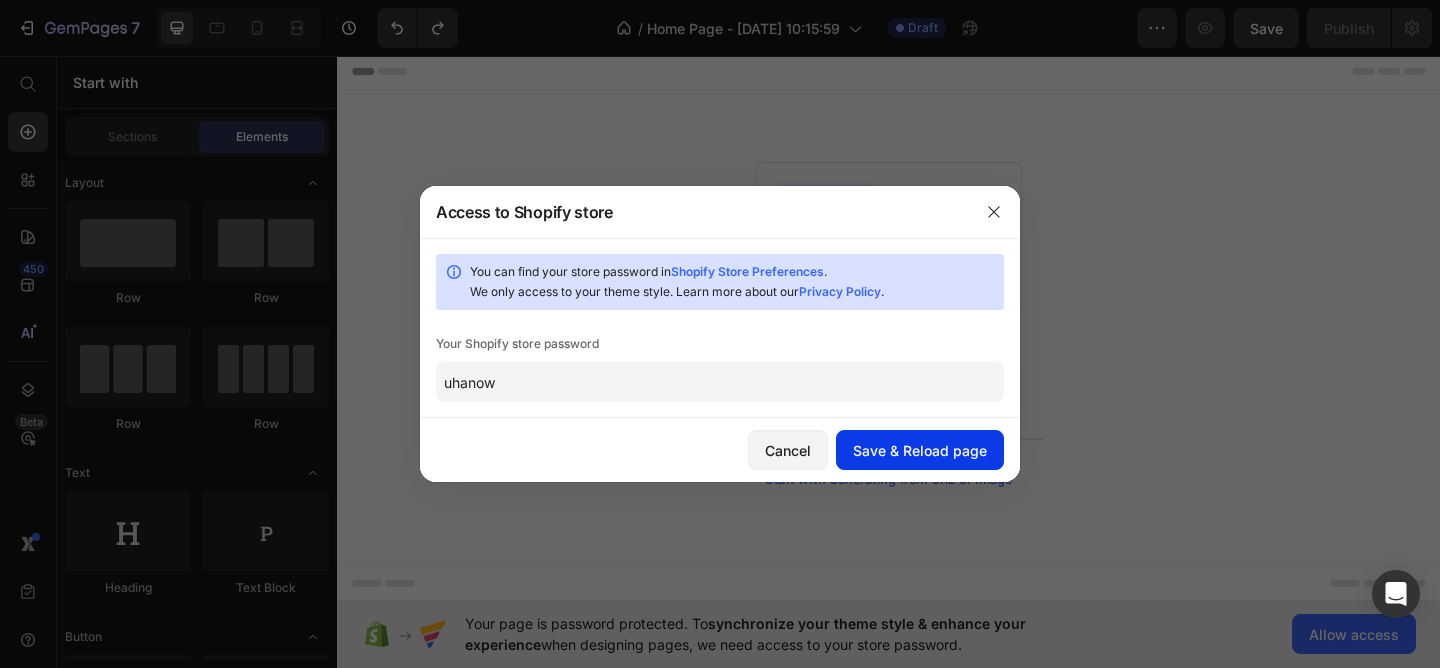 type on "uhanow" 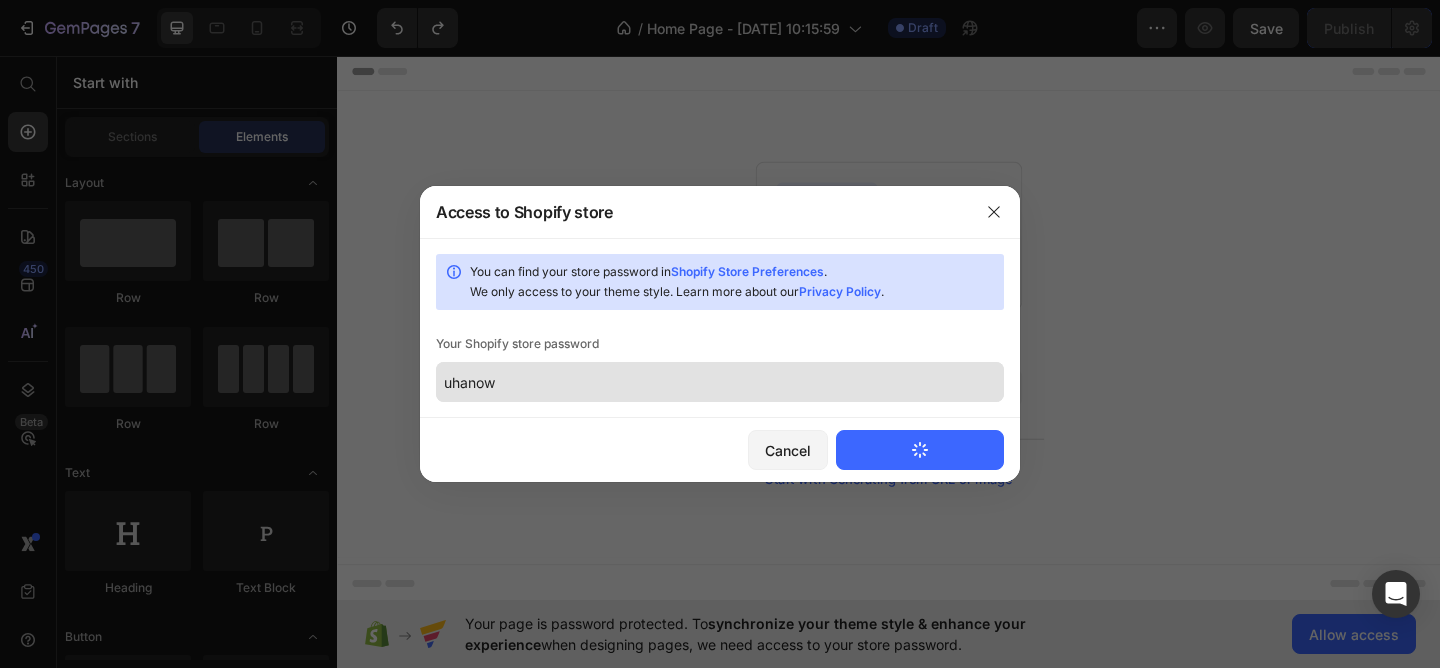 type 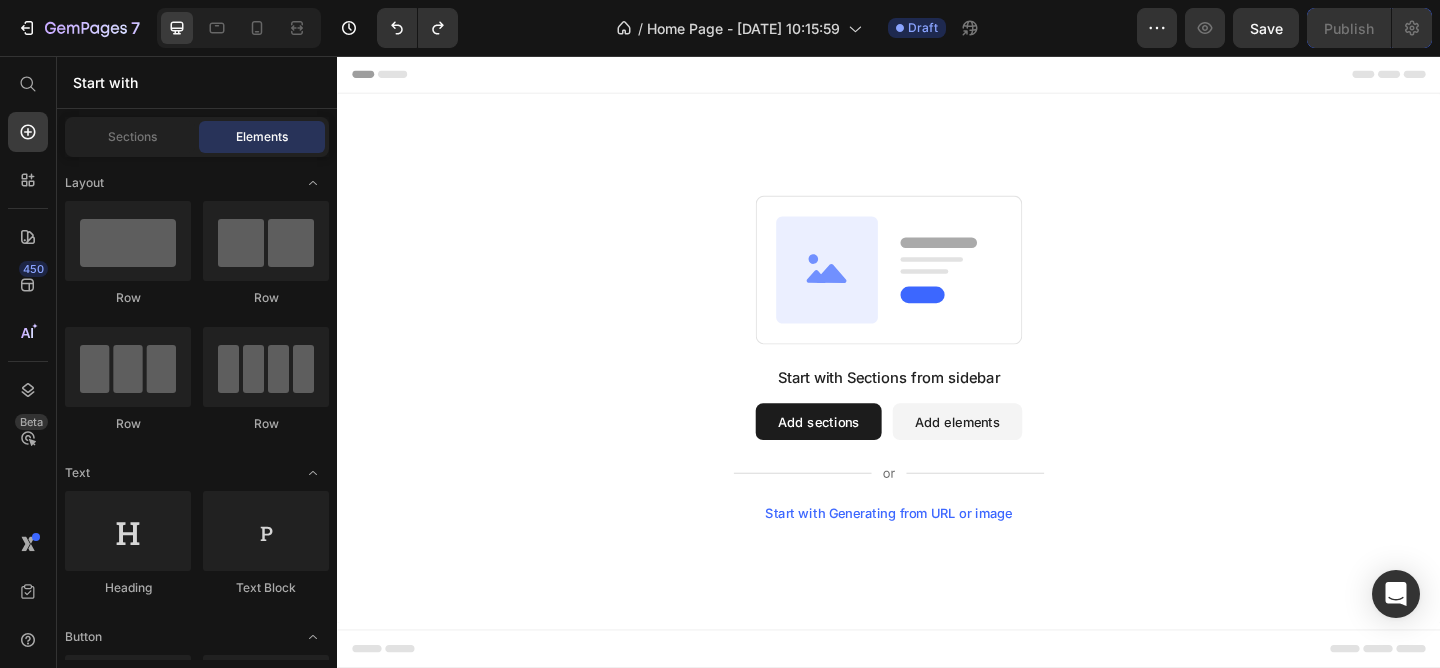 scroll, scrollTop: 0, scrollLeft: 0, axis: both 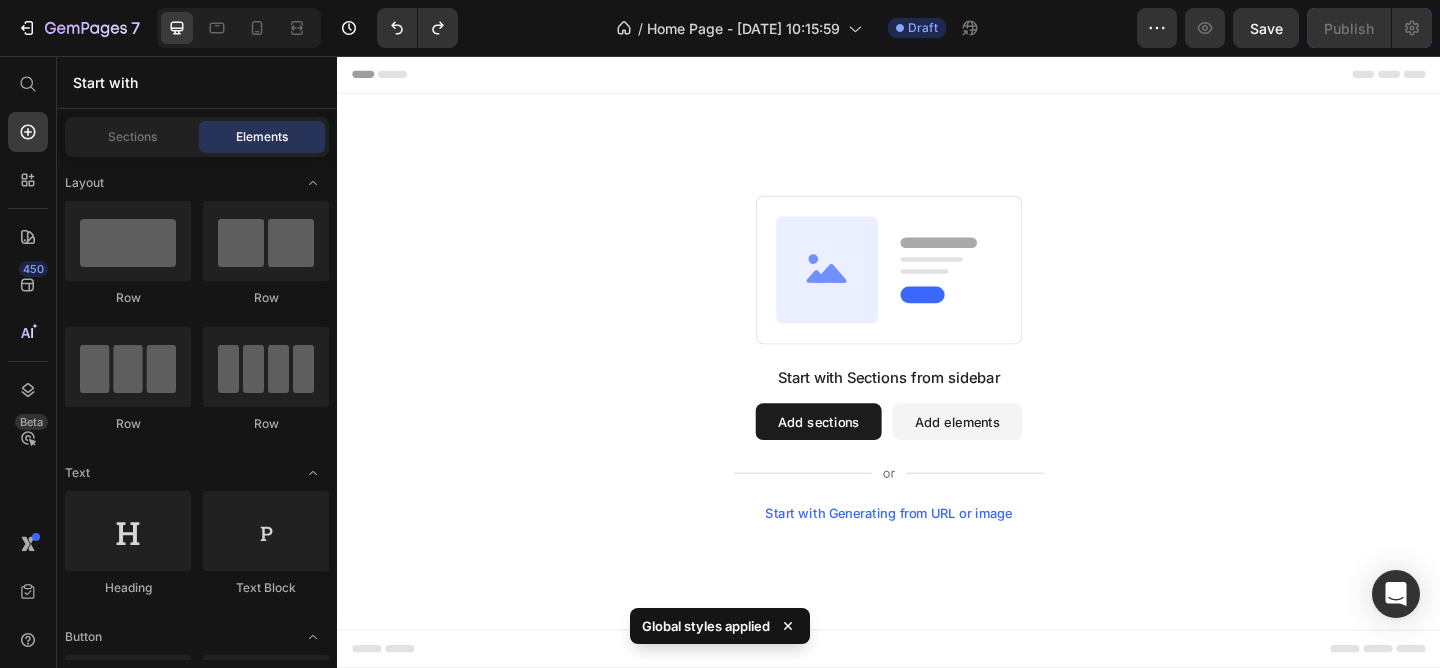click on "Header" at bounding box center (394, 76) 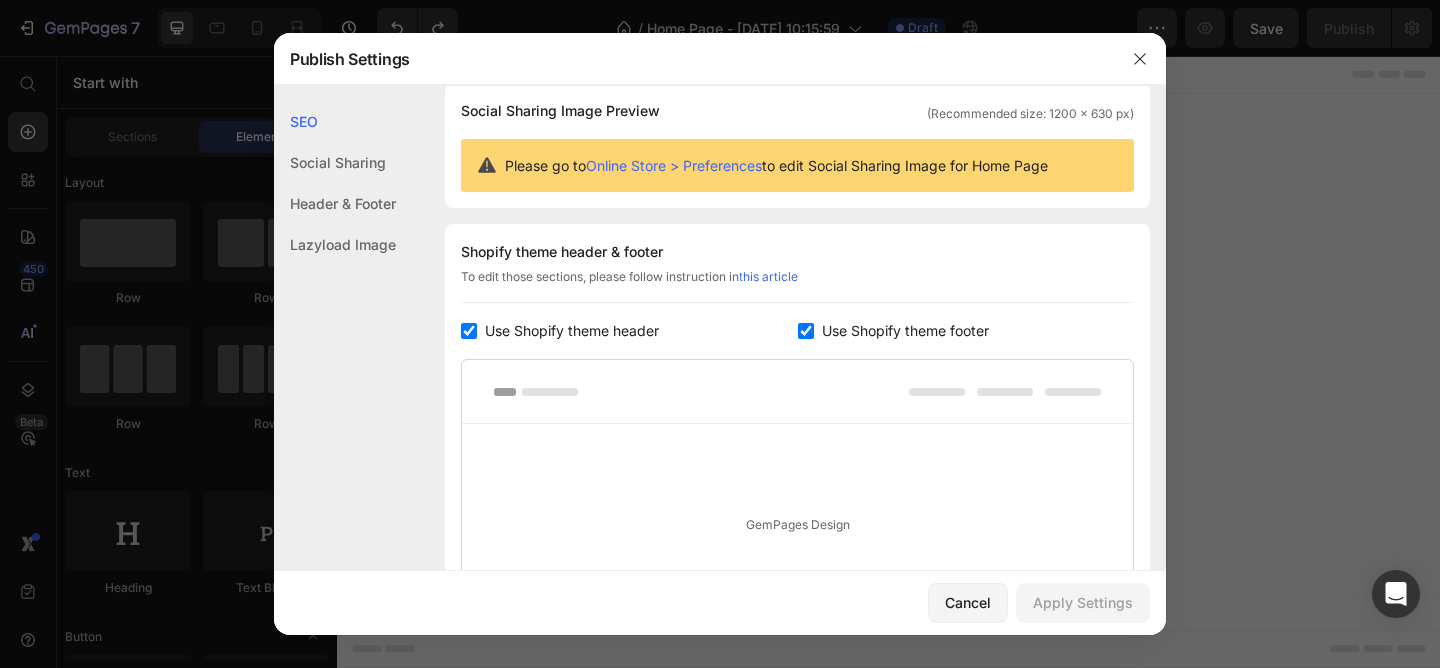 scroll, scrollTop: 0, scrollLeft: 0, axis: both 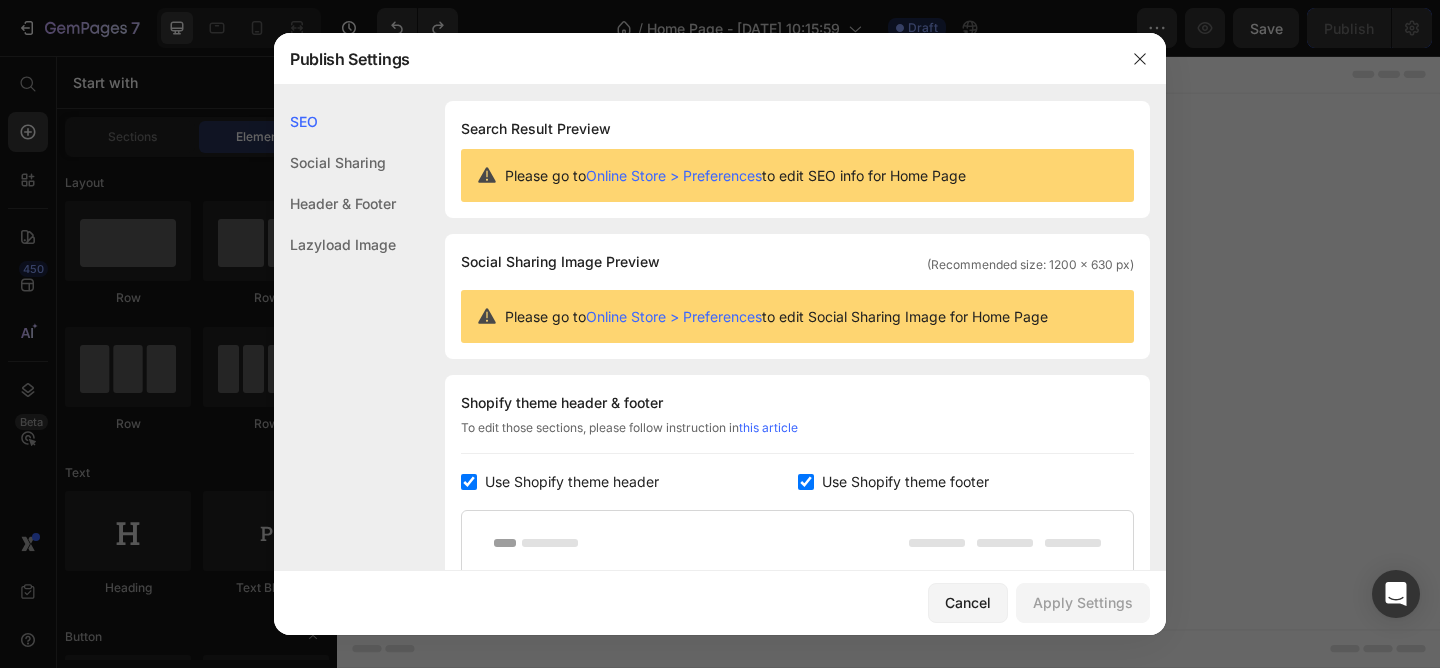 click on "Header & Footer" 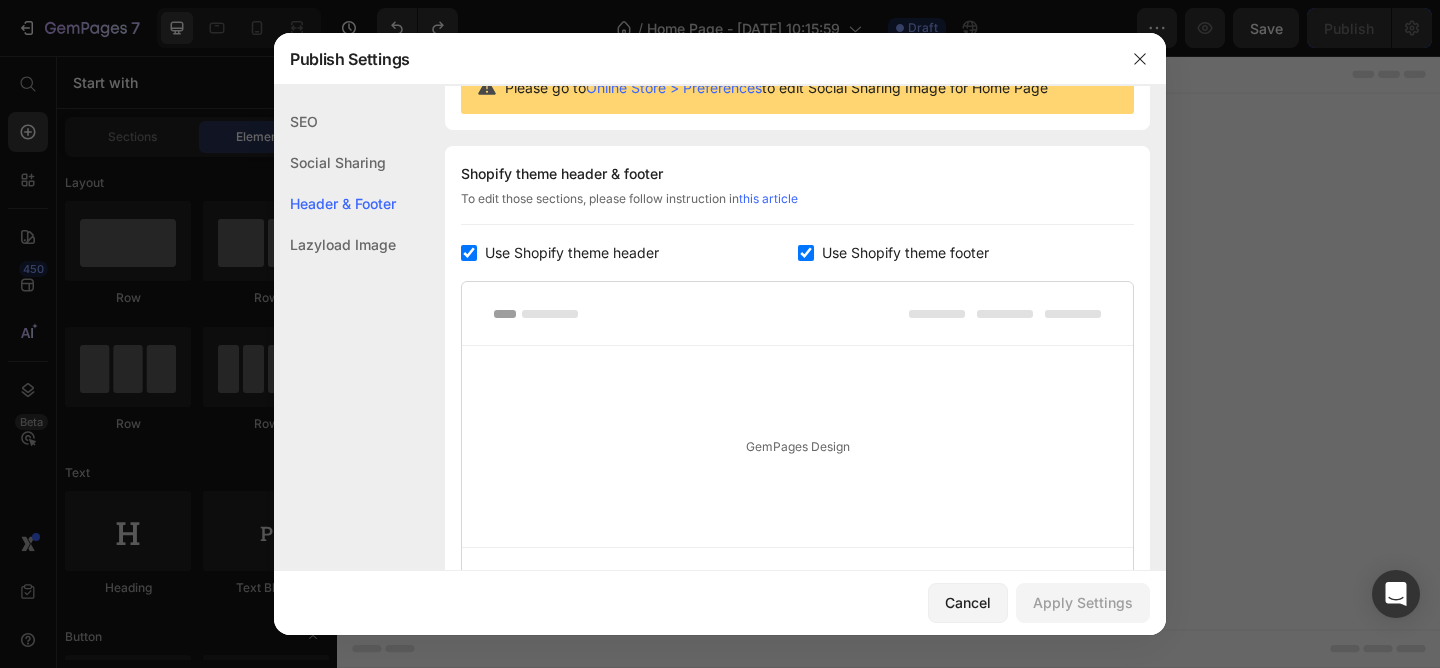 scroll, scrollTop: 270, scrollLeft: 0, axis: vertical 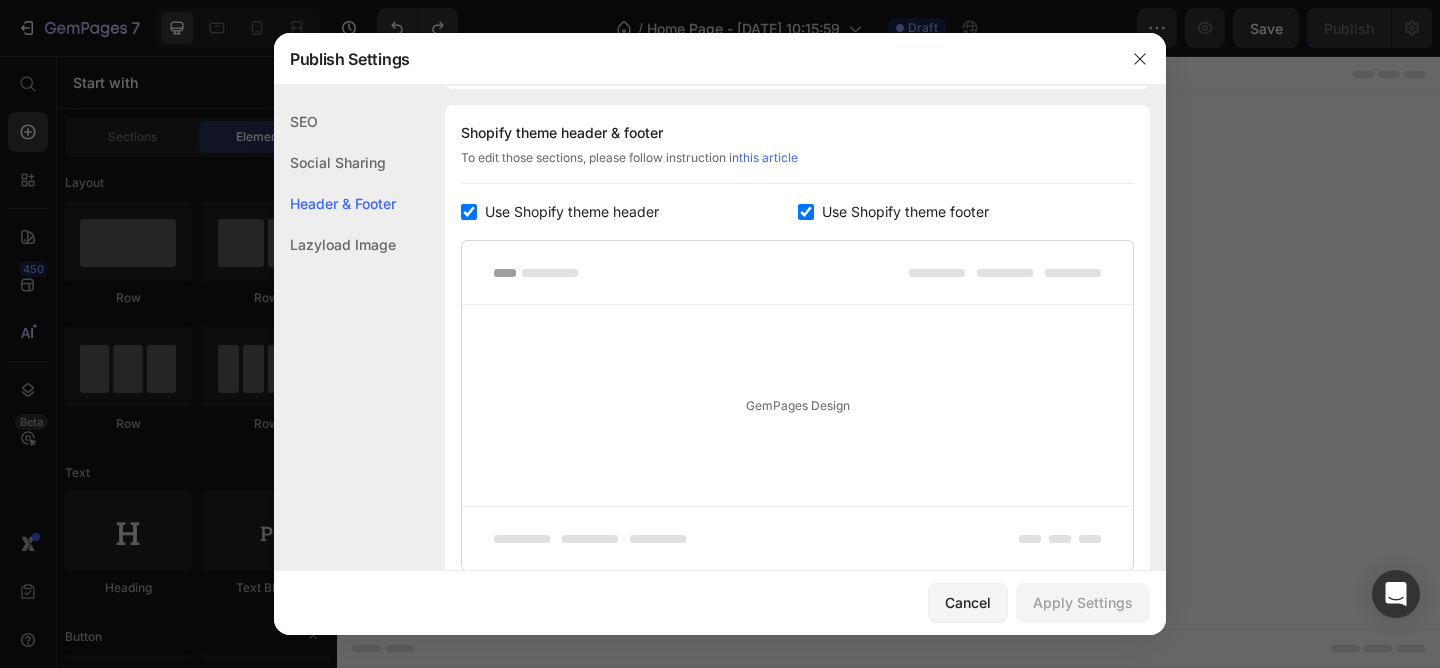 click at bounding box center [797, 273] 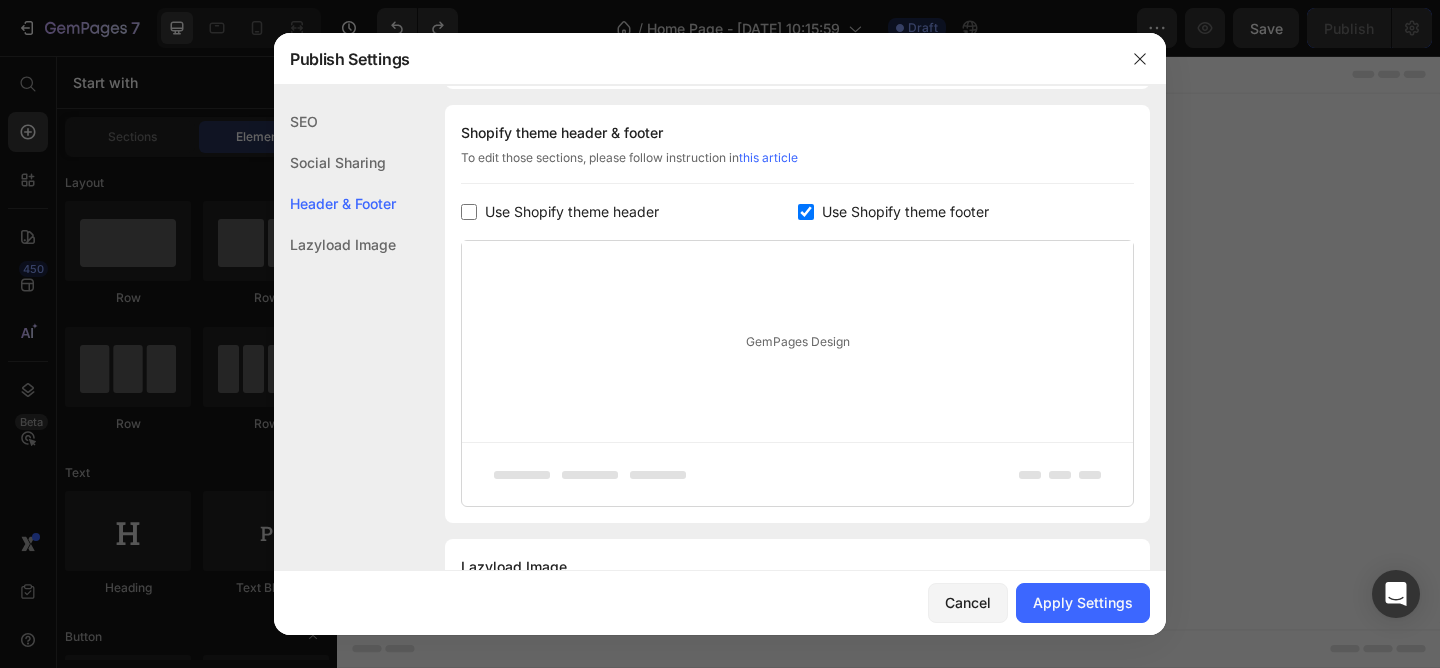 click on "Use Shopify theme header" at bounding box center [572, 212] 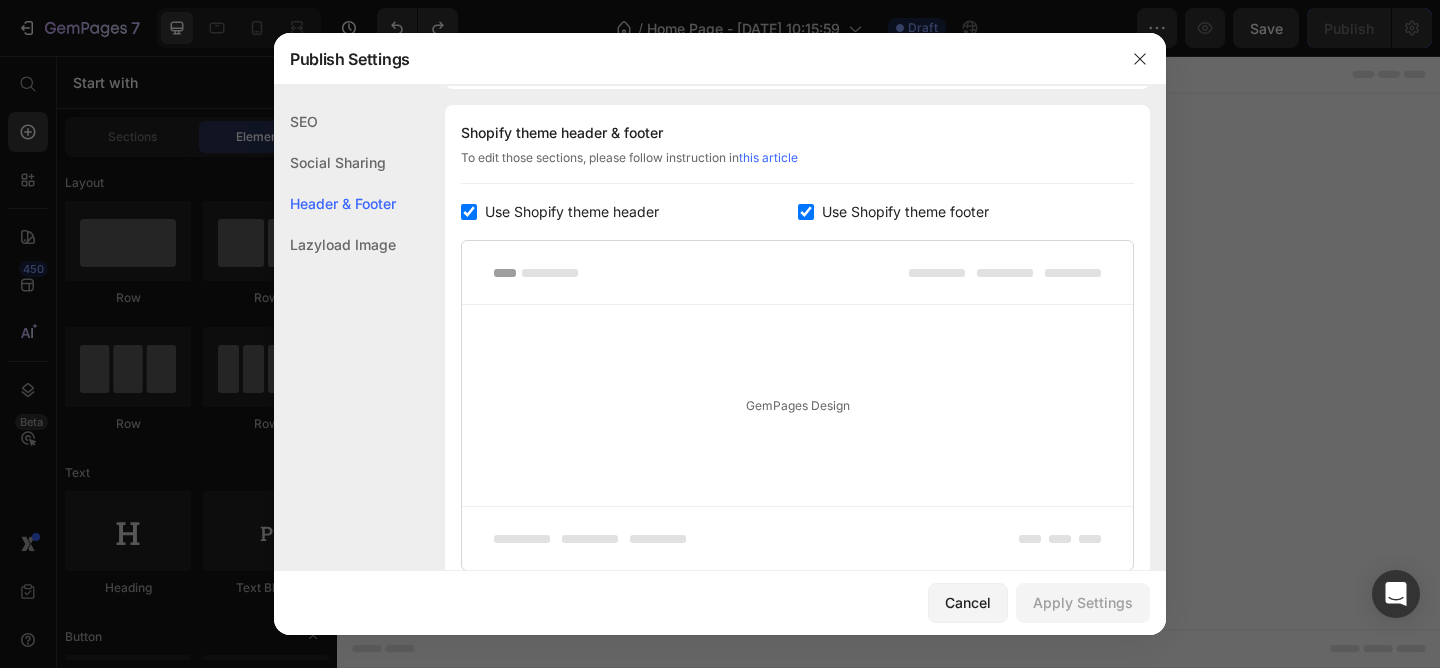 click on "Use Shopify theme header" at bounding box center [572, 212] 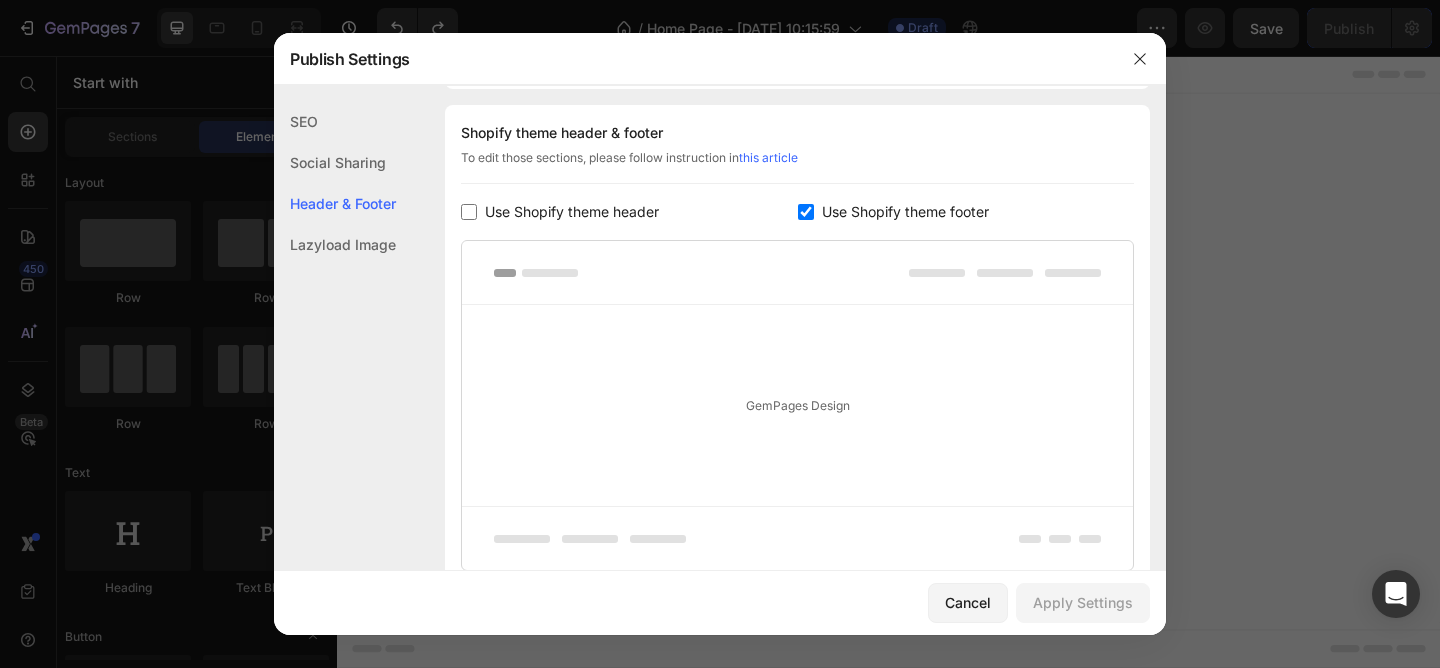 checkbox on "false" 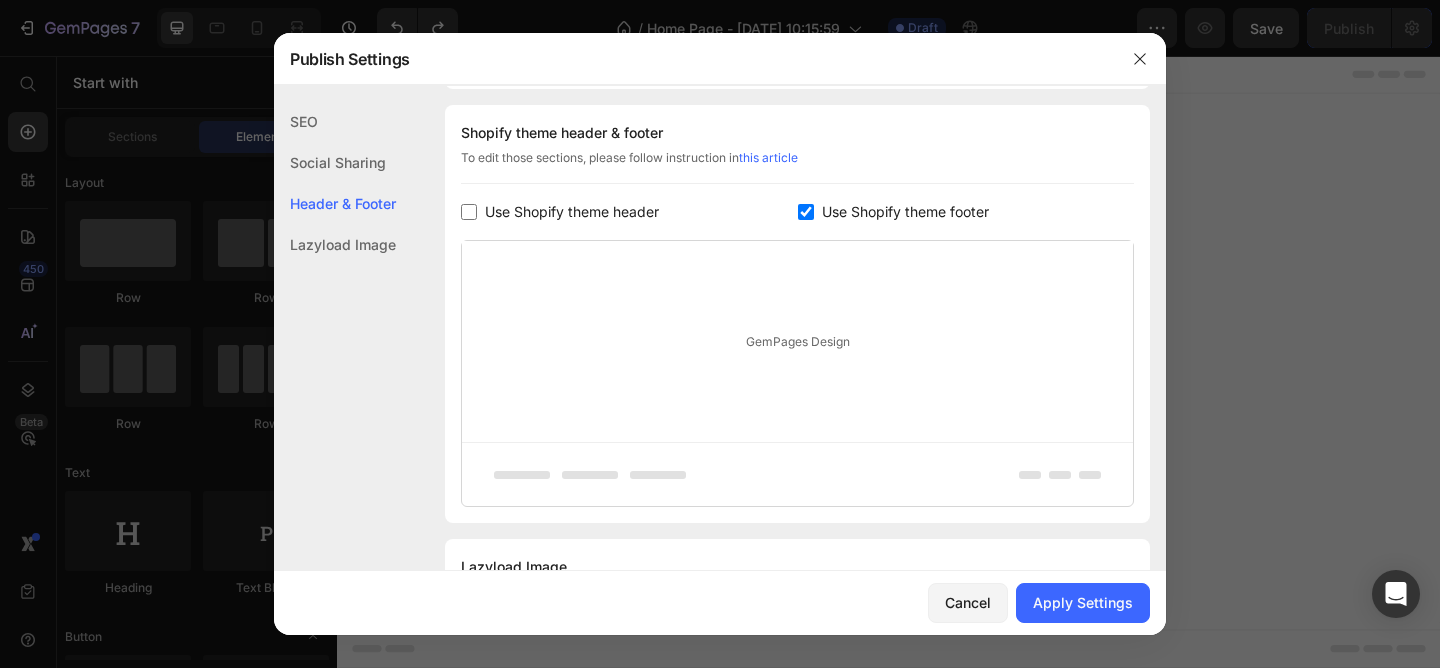 click on "Use Shopify theme footer" at bounding box center (905, 212) 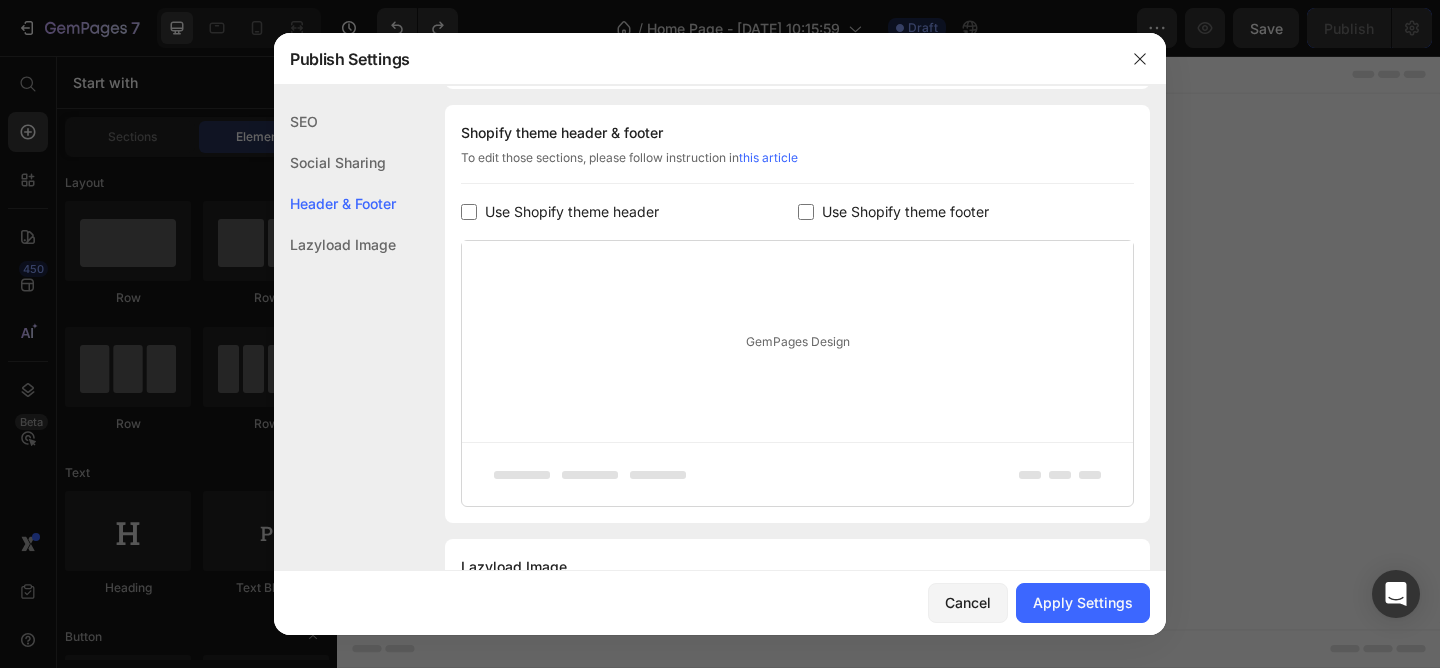 checkbox on "false" 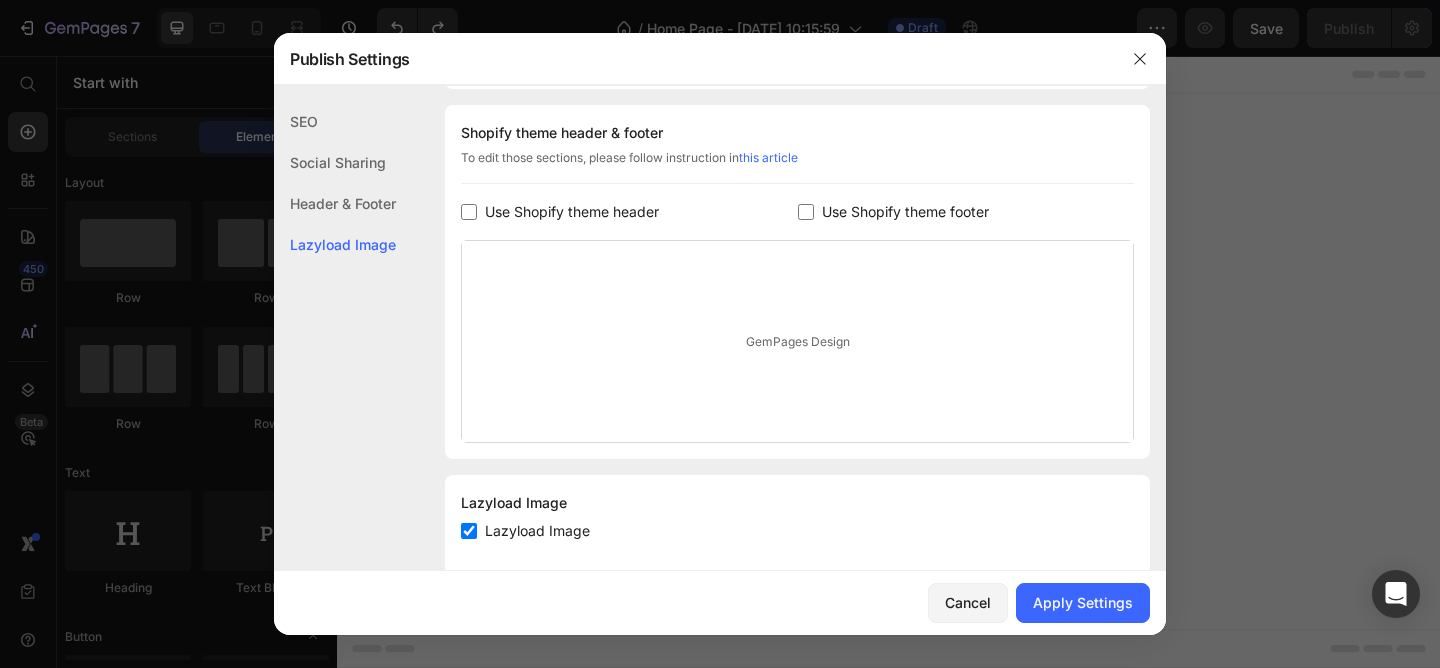 scroll, scrollTop: 306, scrollLeft: 0, axis: vertical 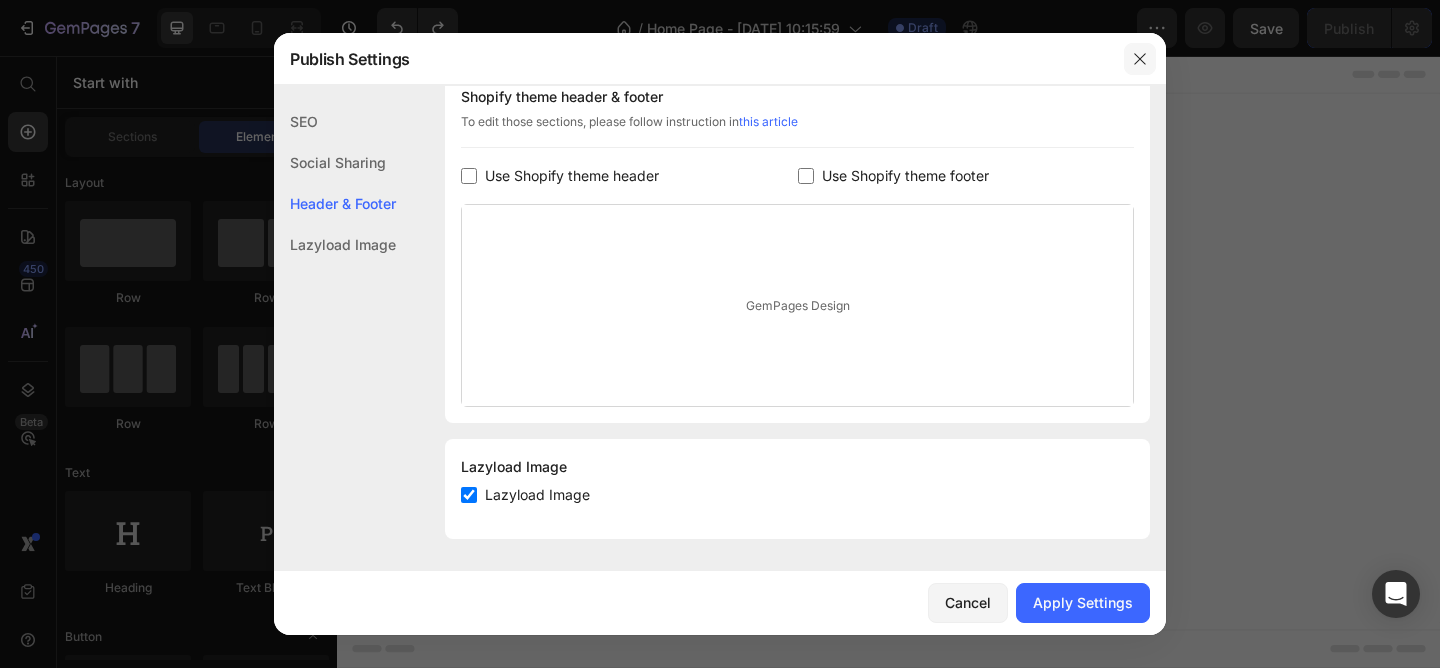 click 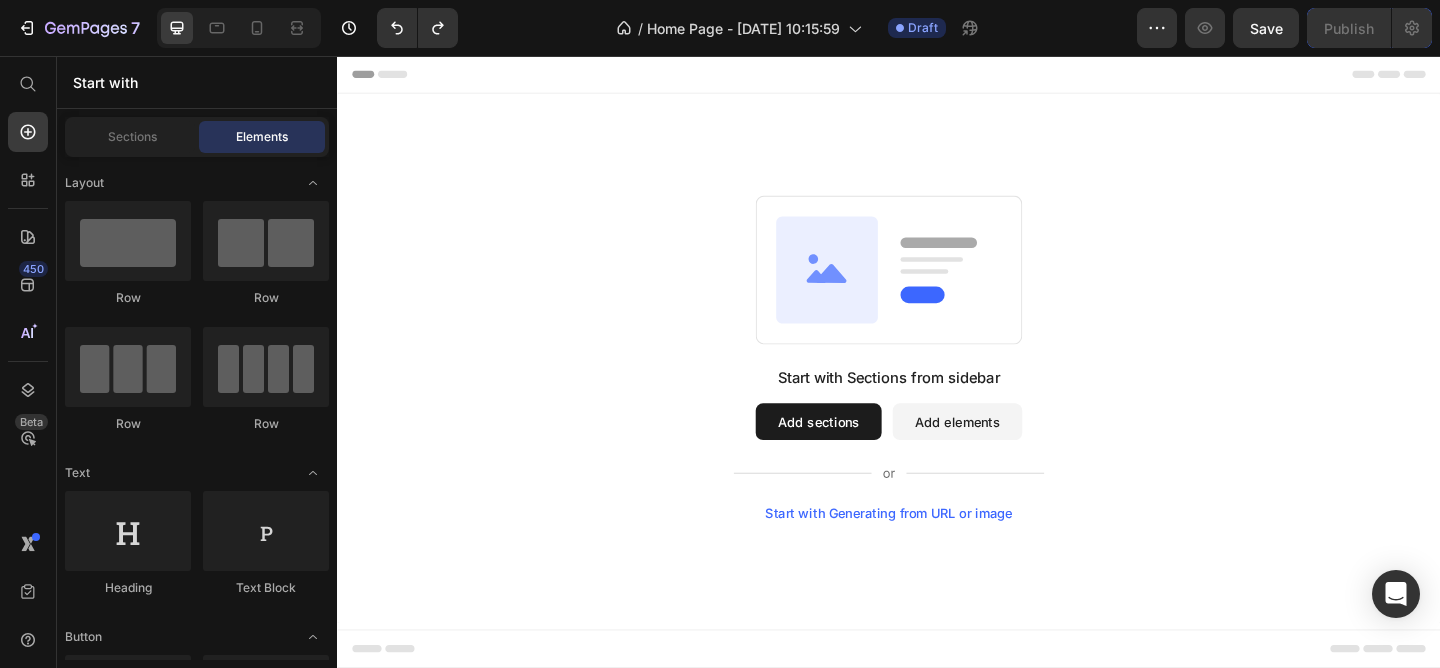 click on "Header" at bounding box center [394, 76] 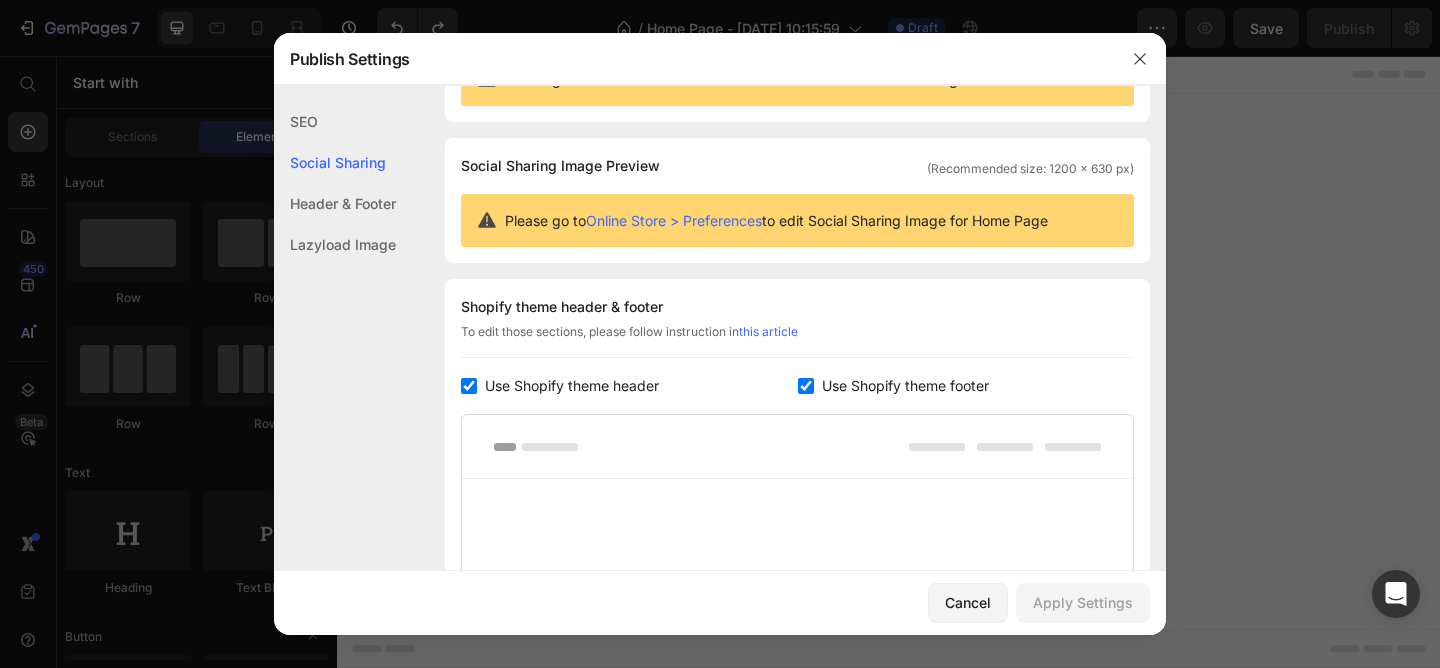 scroll, scrollTop: 0, scrollLeft: 0, axis: both 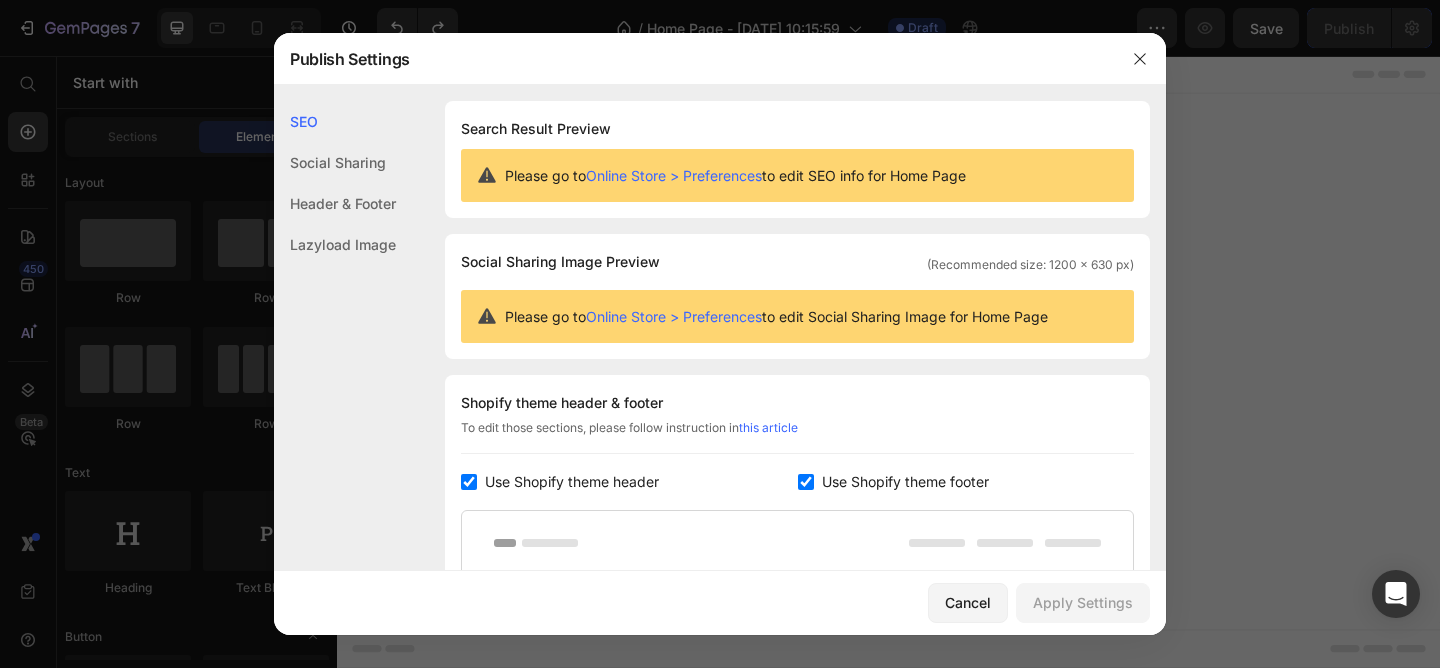 click on "Online Store > Preferences" at bounding box center [674, 175] 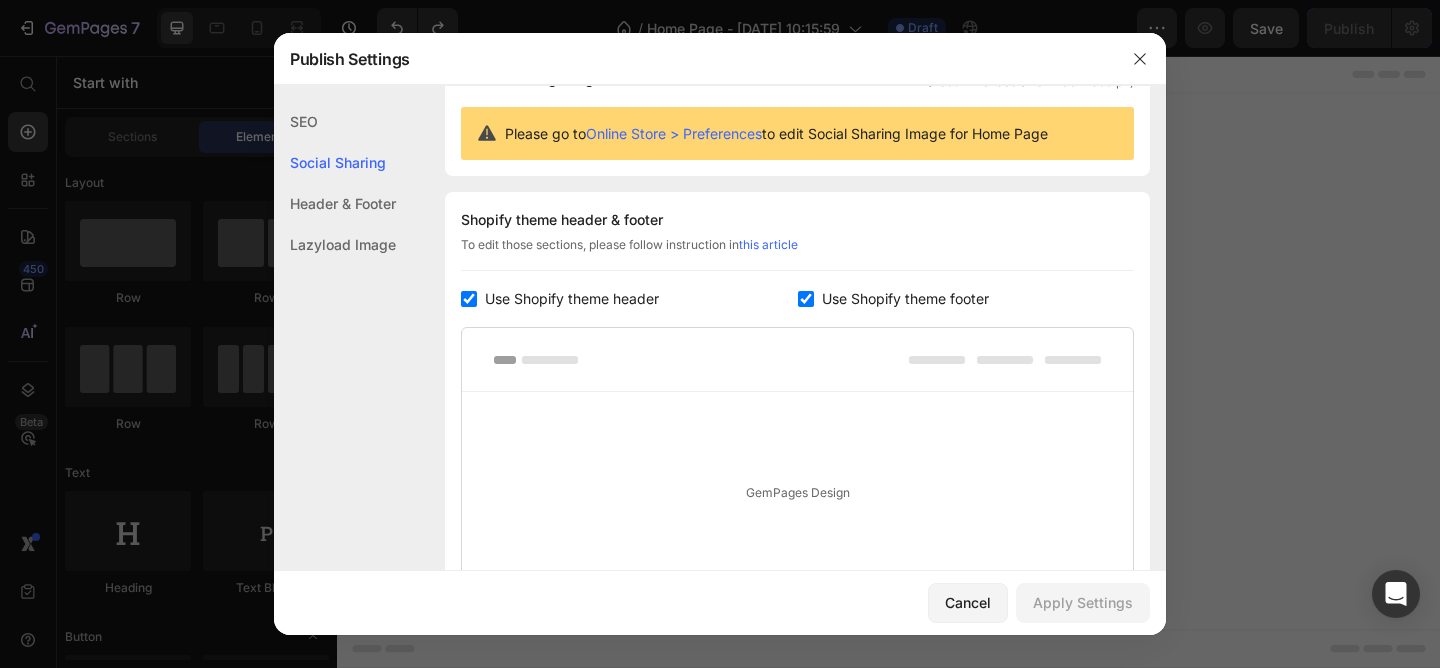 scroll, scrollTop: 162, scrollLeft: 0, axis: vertical 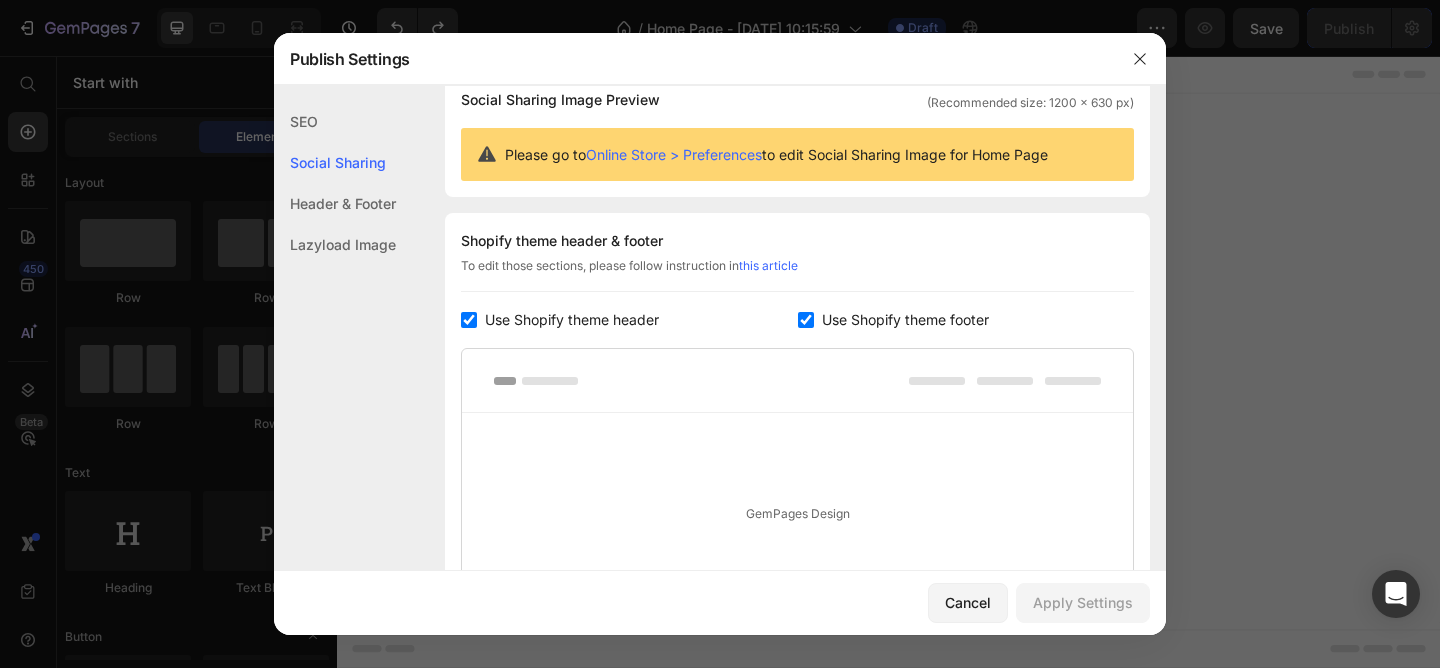 click at bounding box center (797, 381) 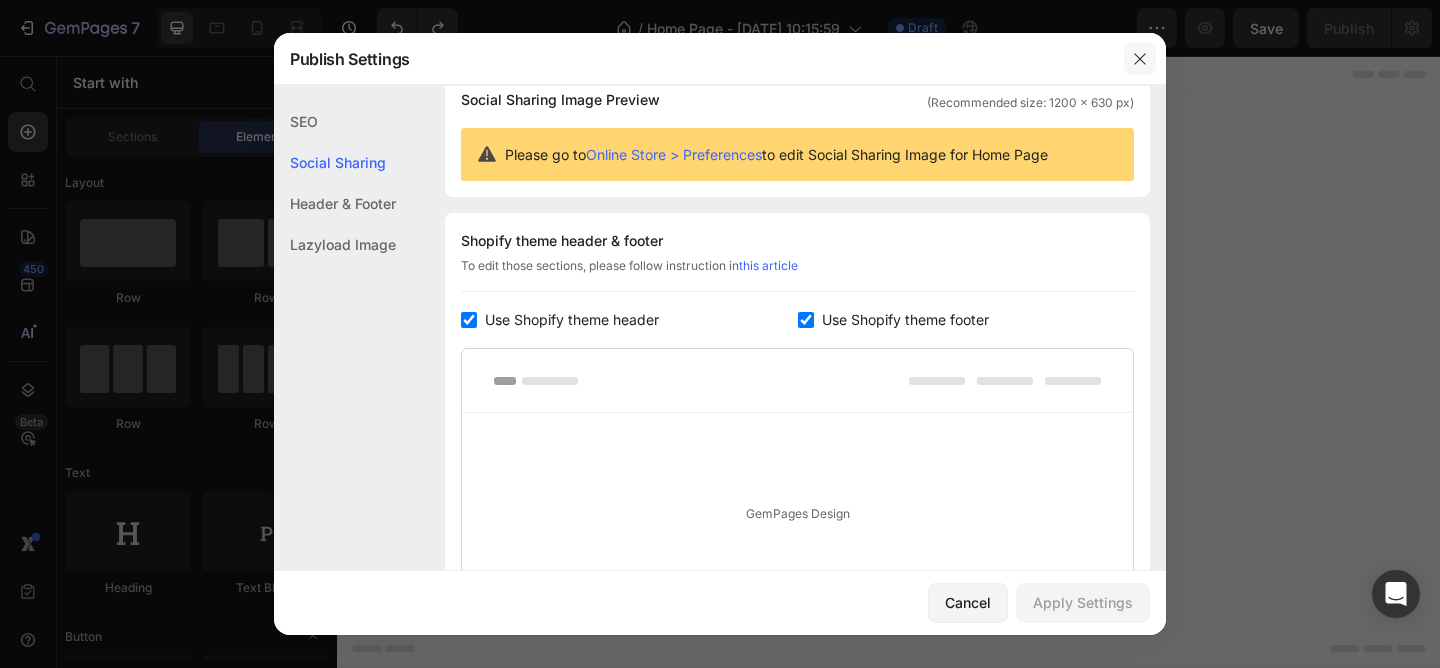 drag, startPoint x: 863, startPoint y: 5, endPoint x: 1139, endPoint y: 61, distance: 281.62387 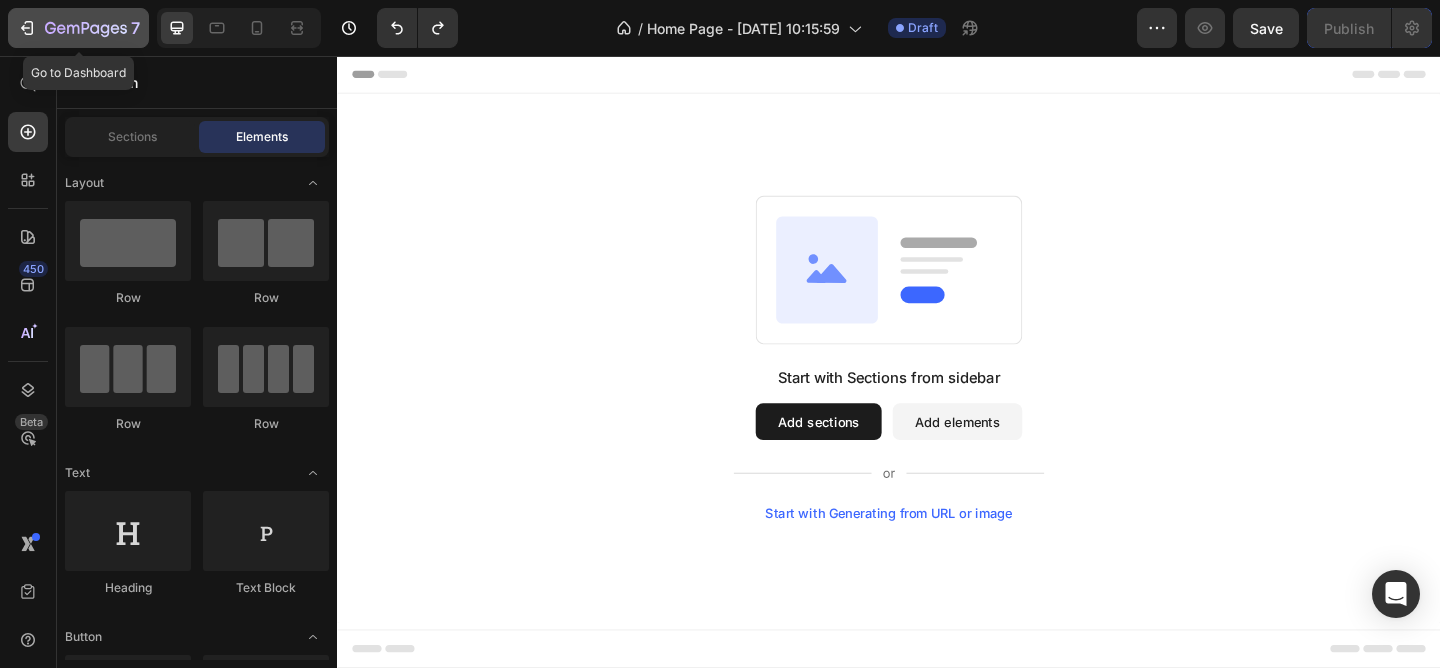 click 